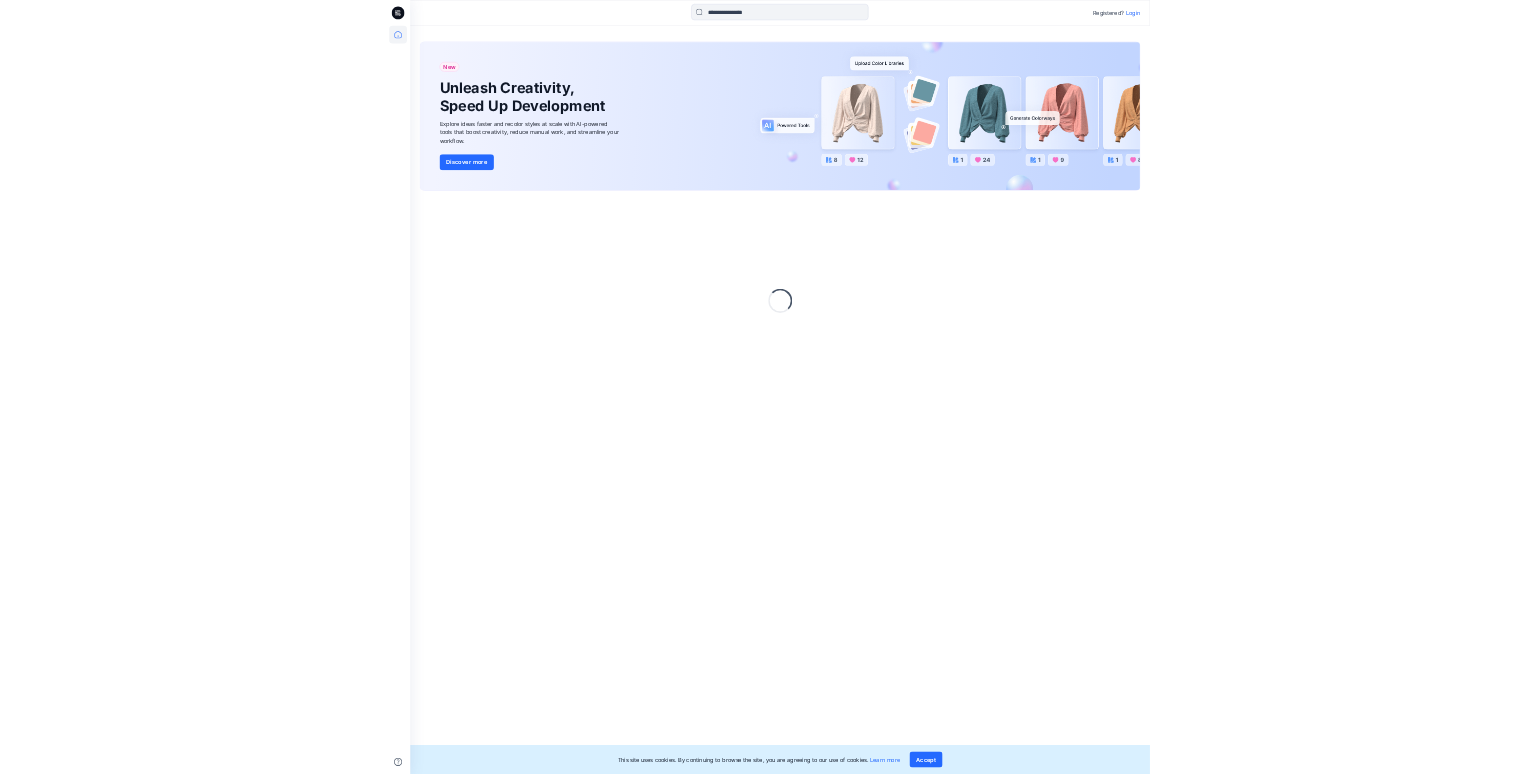 scroll, scrollTop: 0, scrollLeft: 0, axis: both 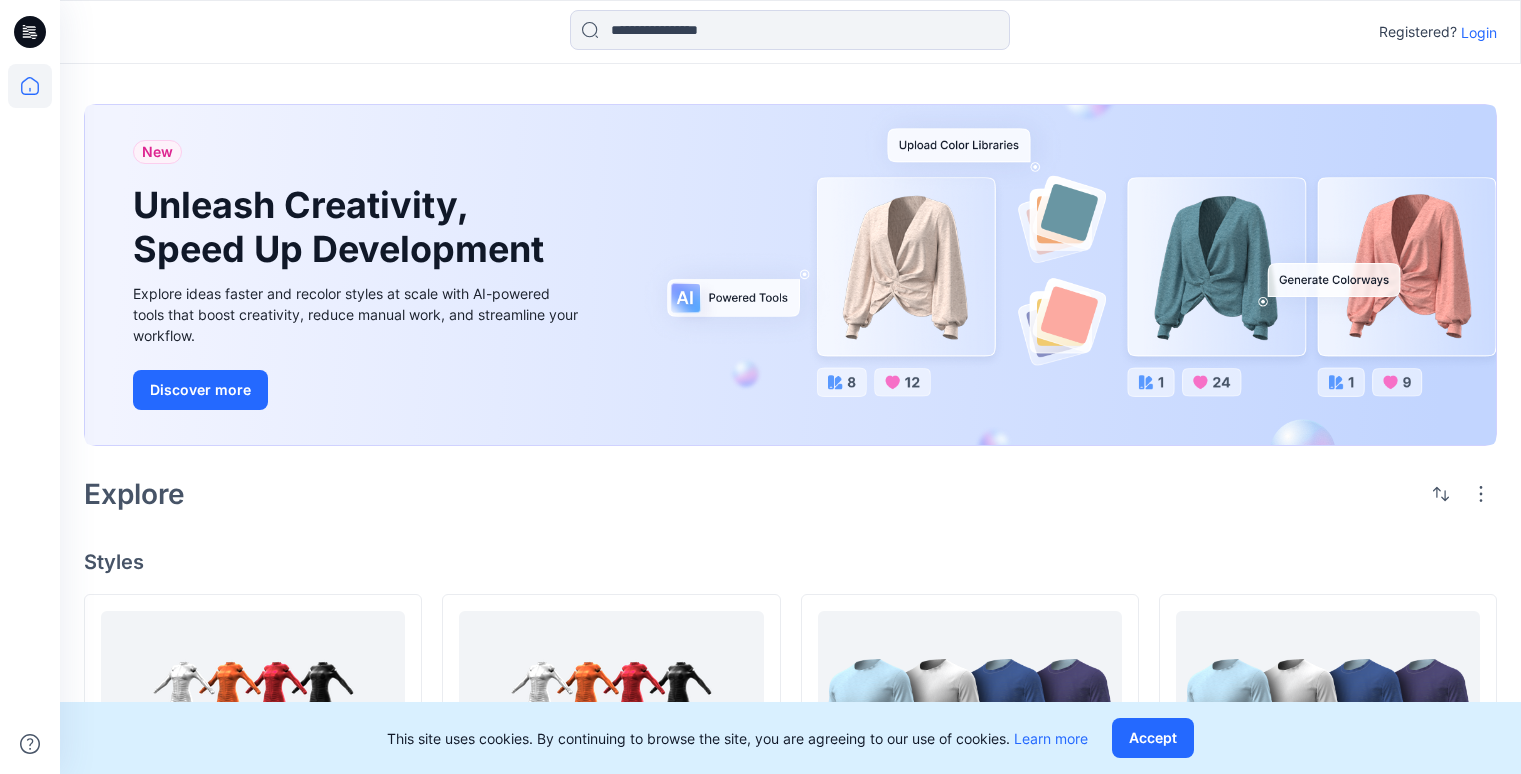 click on "Login" at bounding box center [1479, 32] 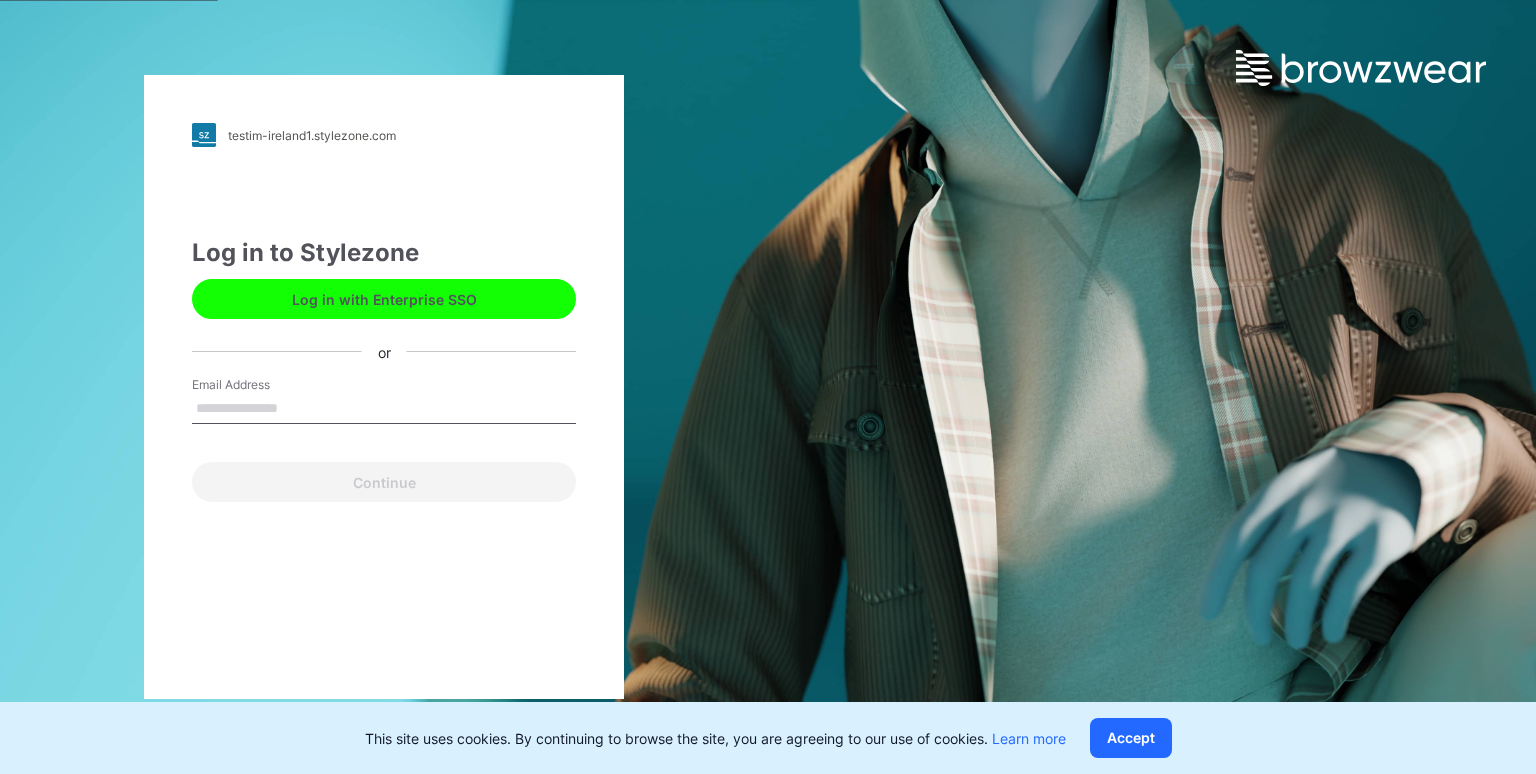 click on "Email Address" at bounding box center (384, 409) 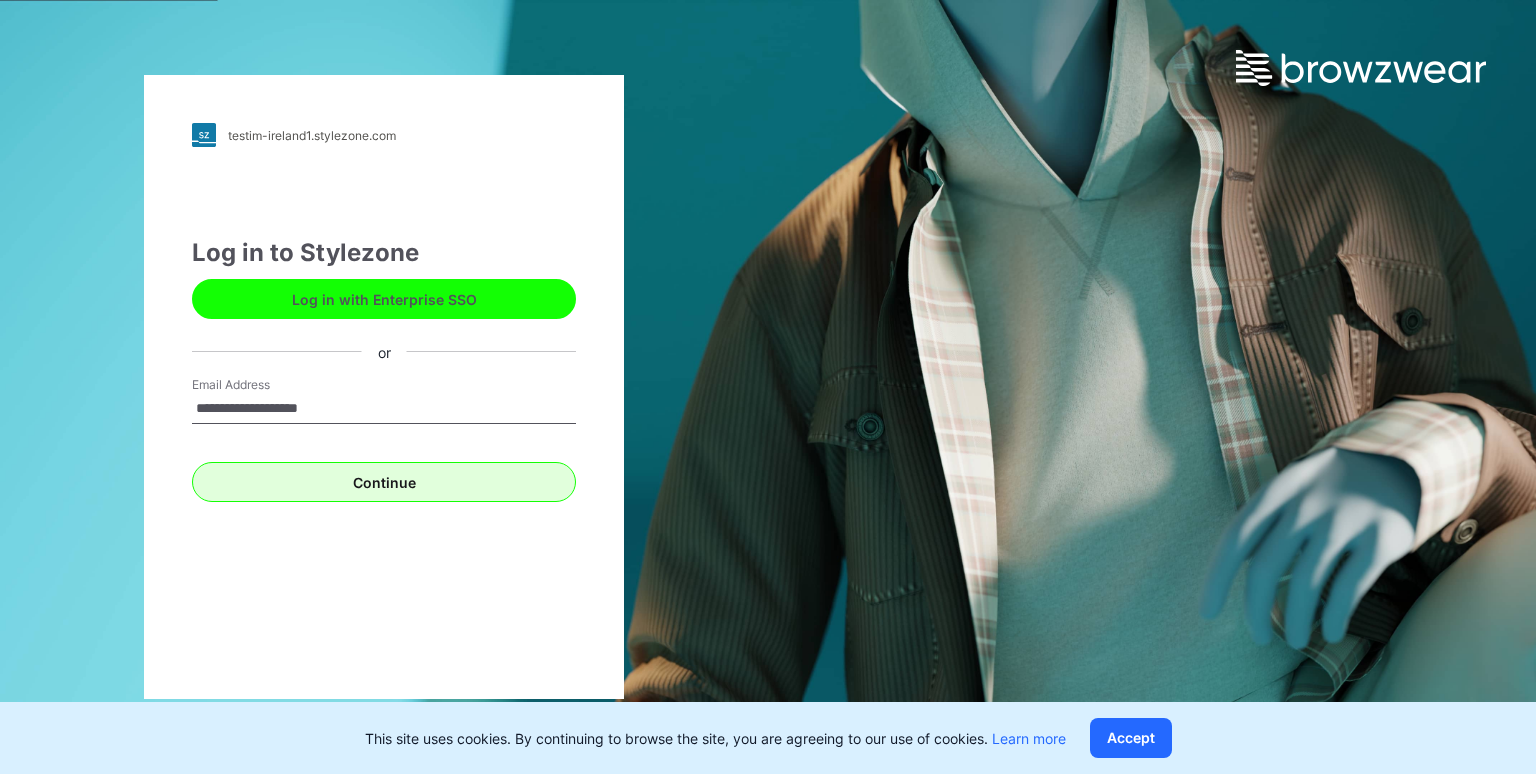 type on "**********" 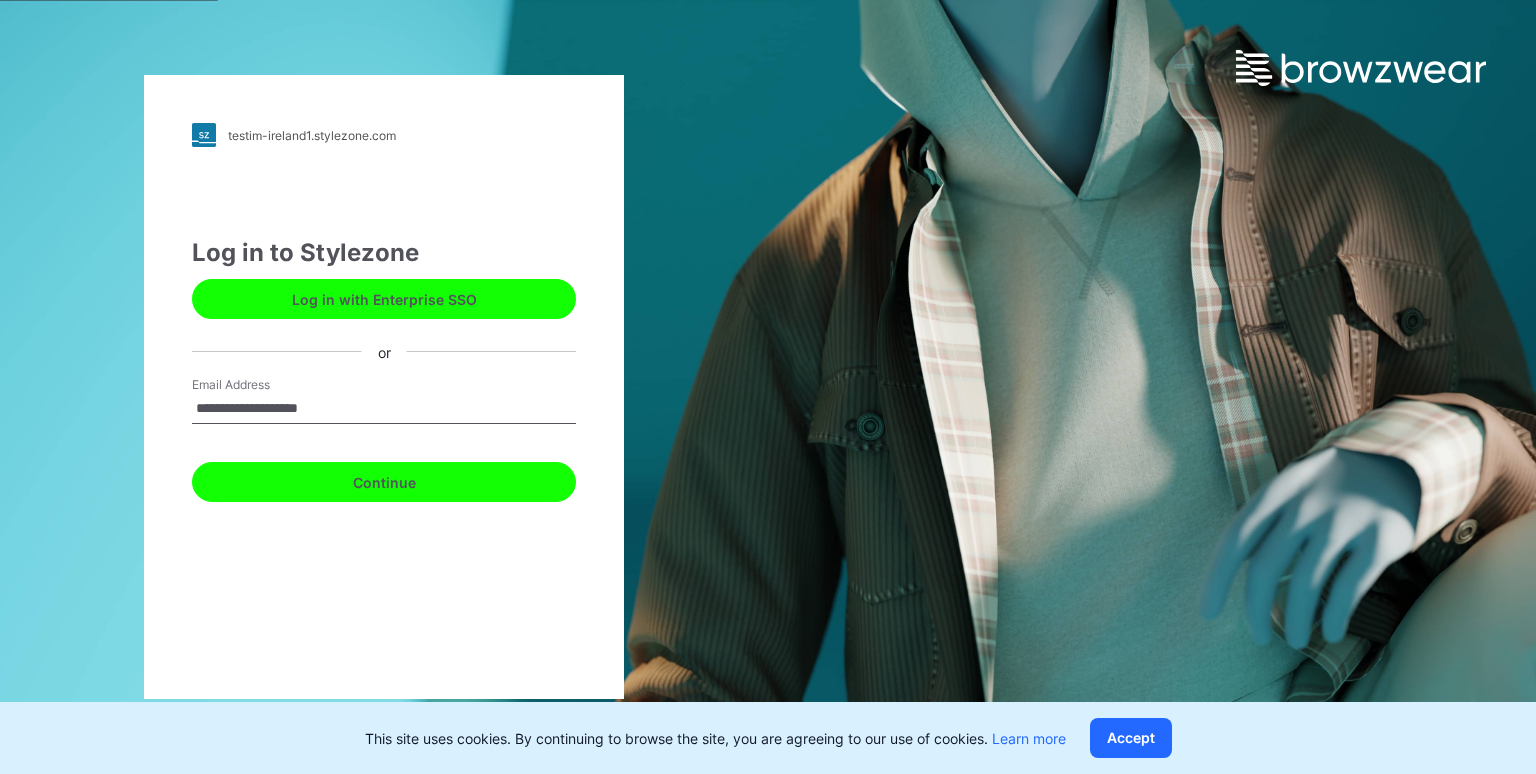 click on "Continue" at bounding box center (384, 482) 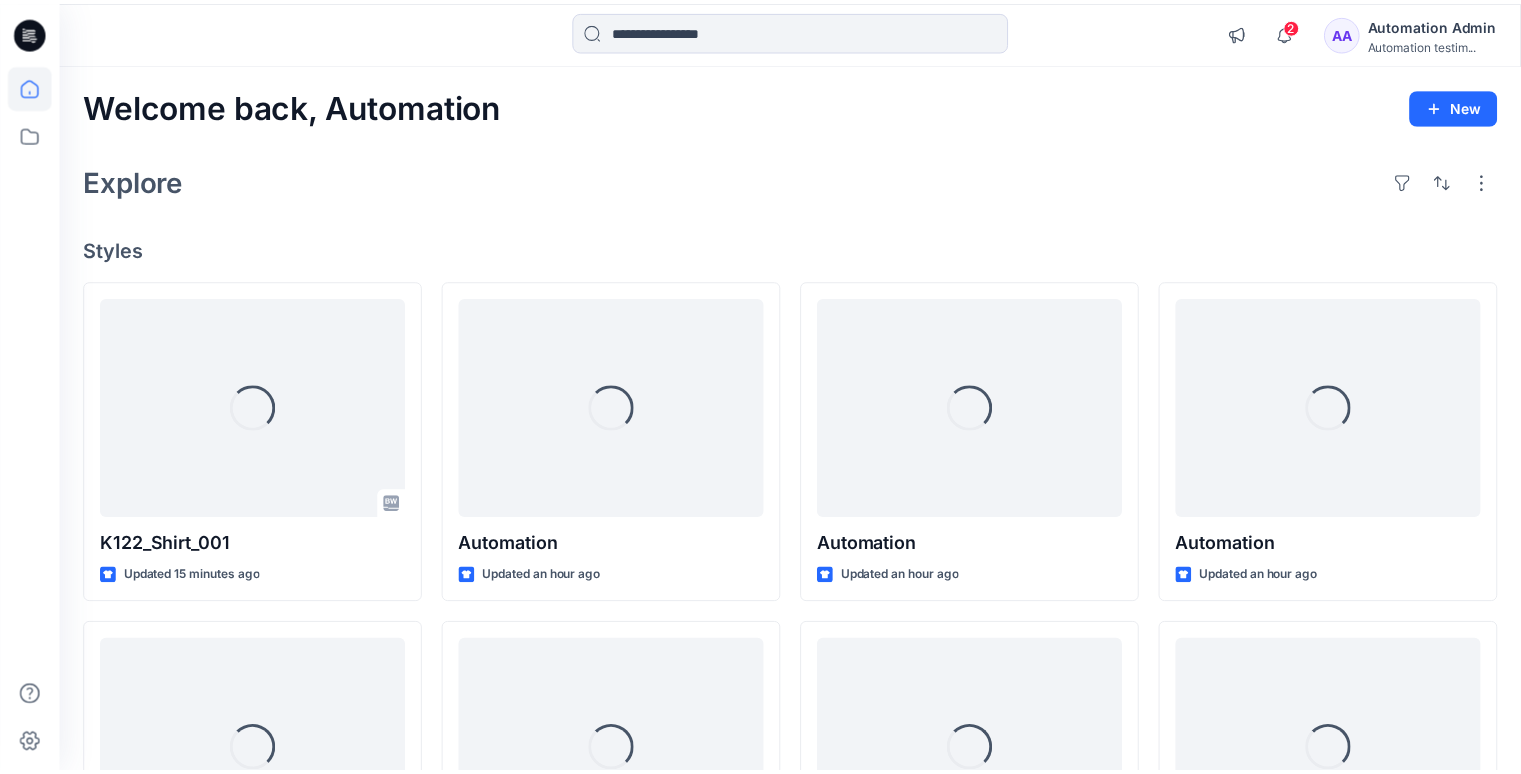 scroll, scrollTop: 0, scrollLeft: 0, axis: both 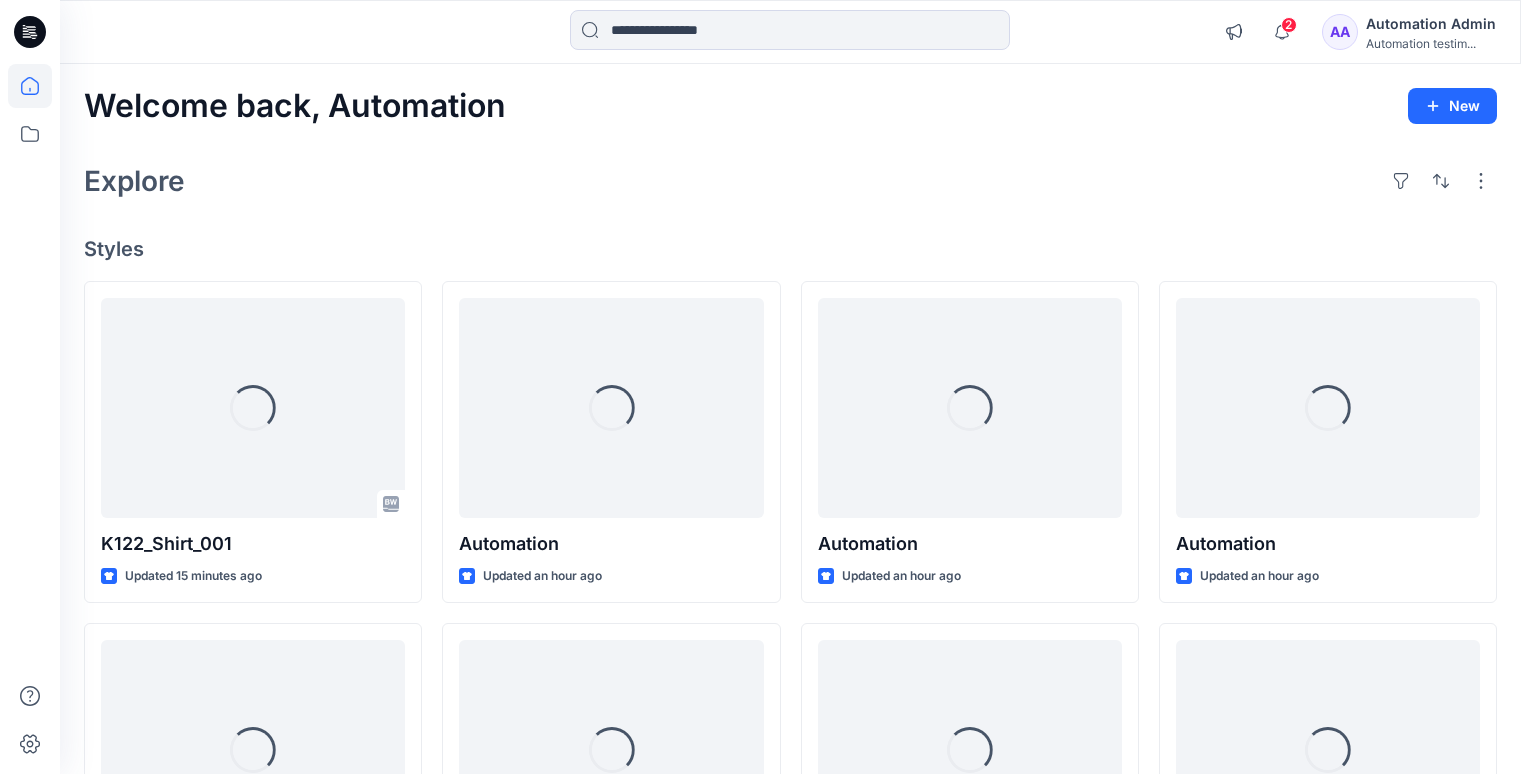 click 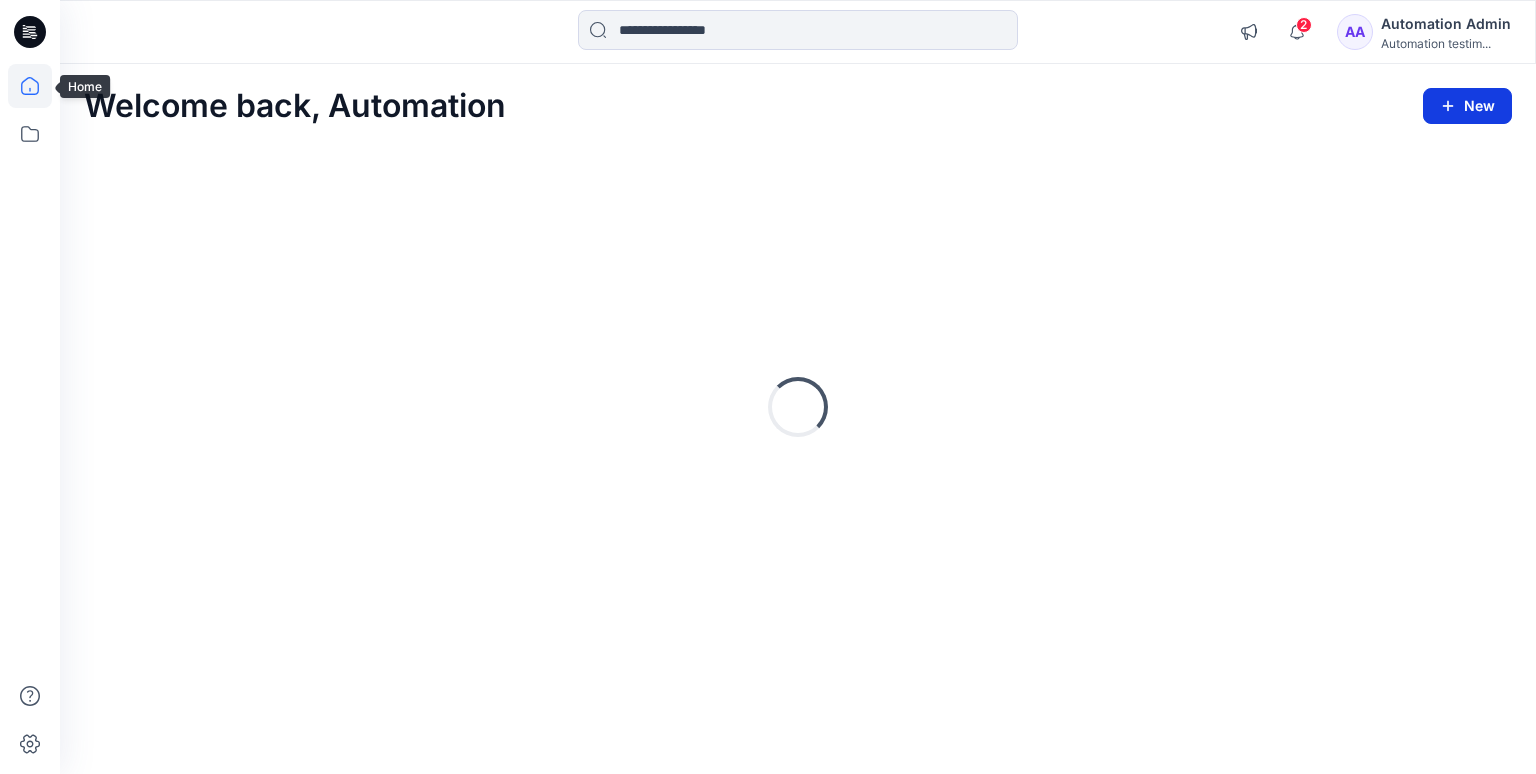 click on "New" at bounding box center (1467, 106) 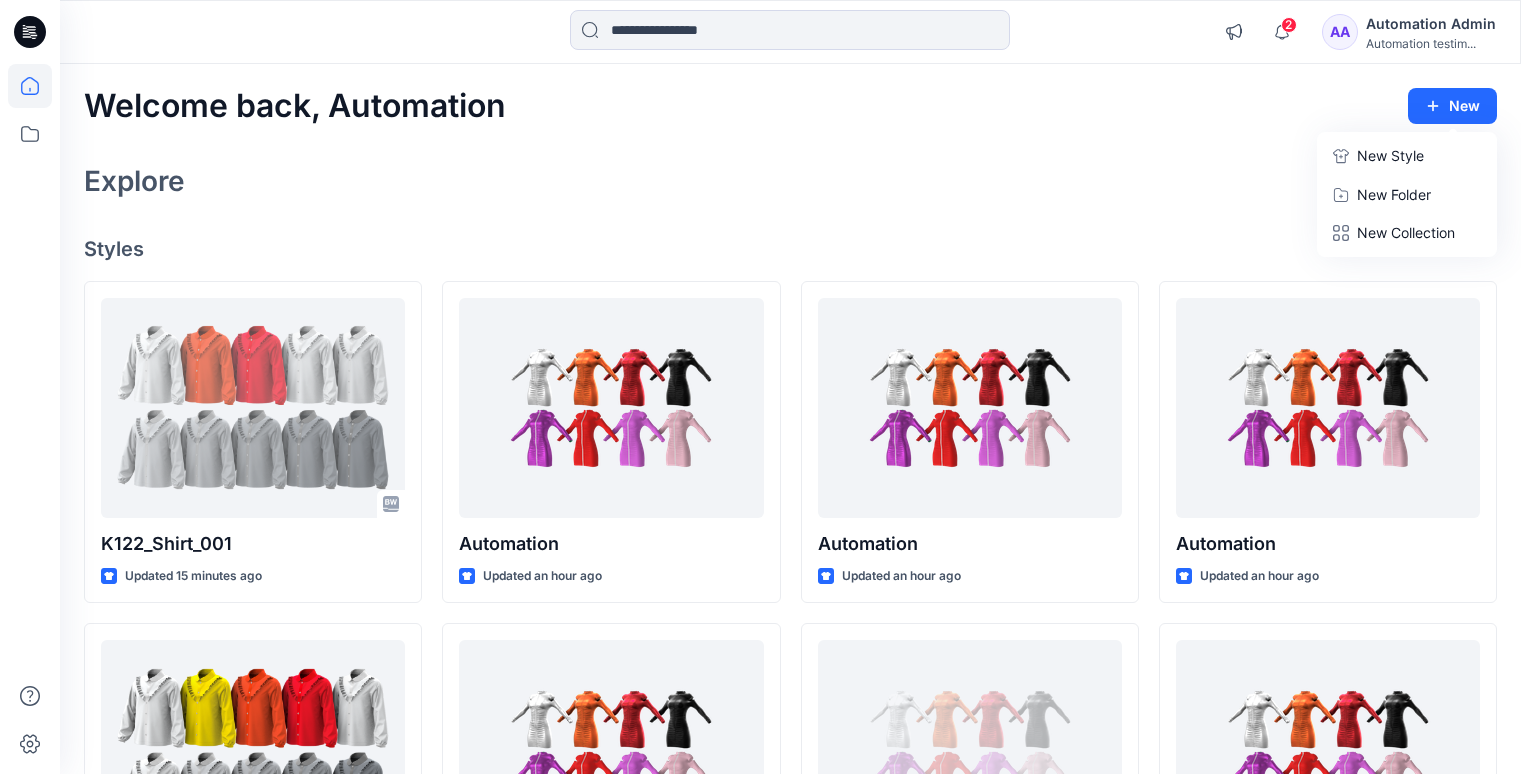 click on "New Style" at bounding box center (1407, 156) 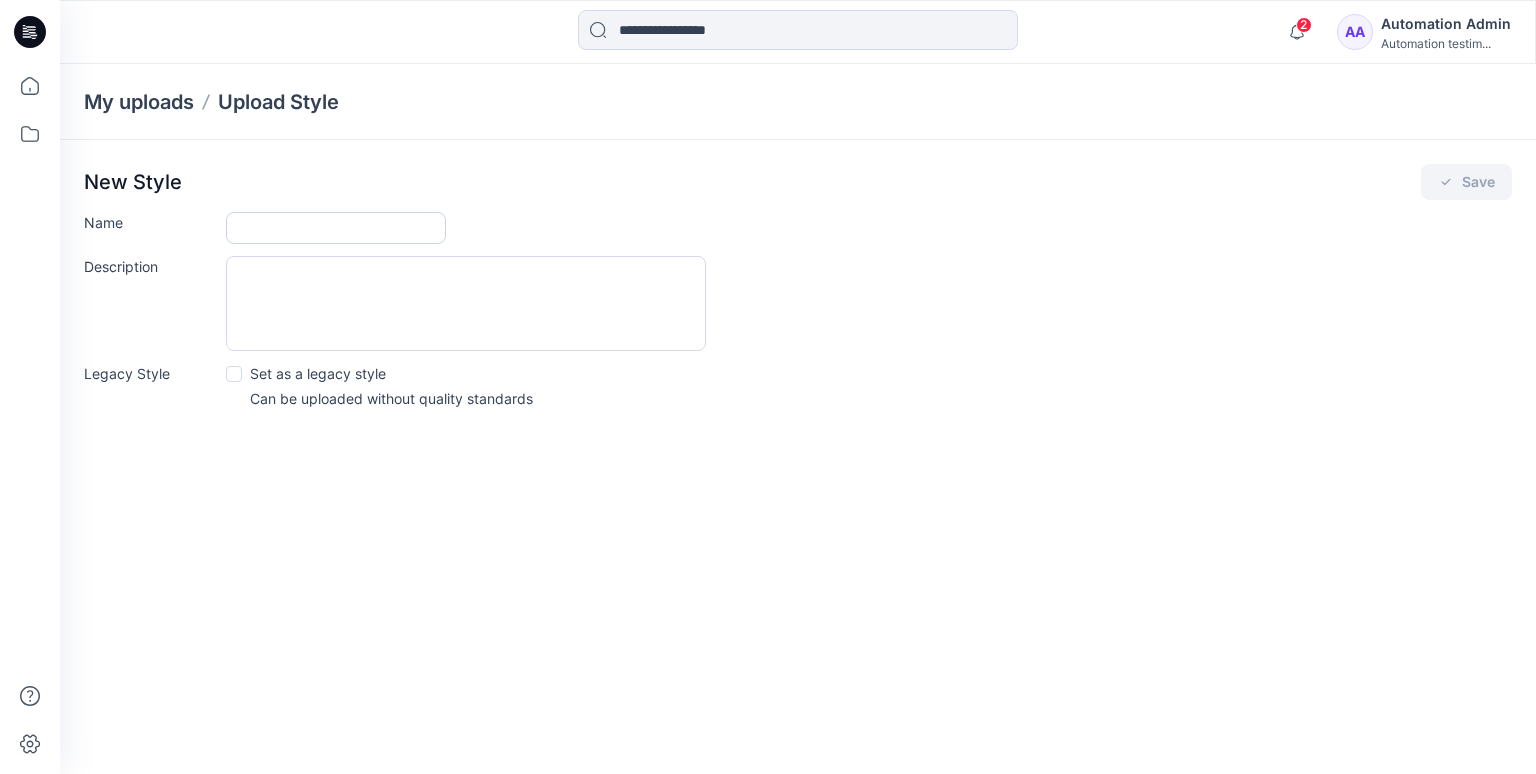 click on "Name" at bounding box center [336, 228] 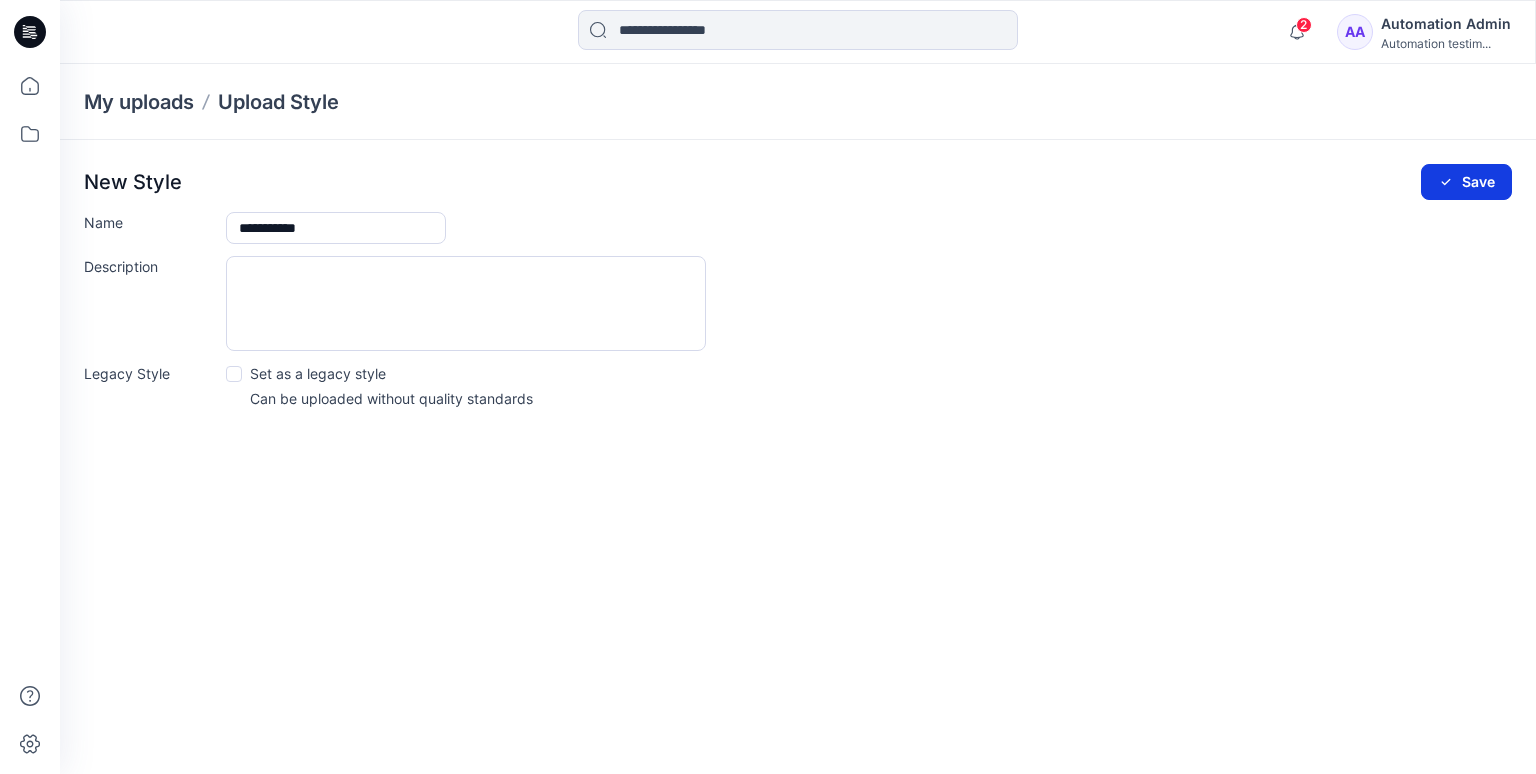 type on "**********" 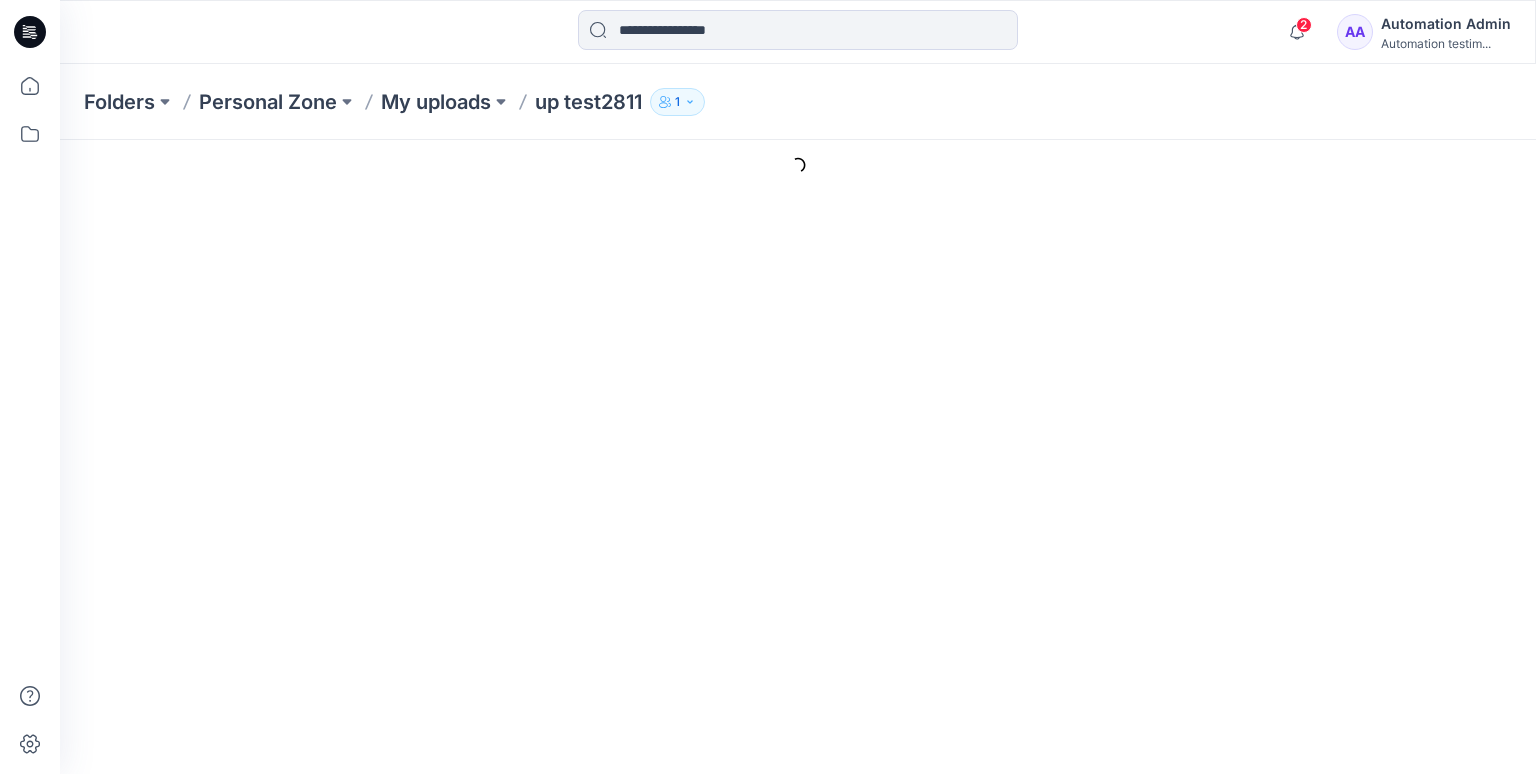 scroll, scrollTop: 0, scrollLeft: 0, axis: both 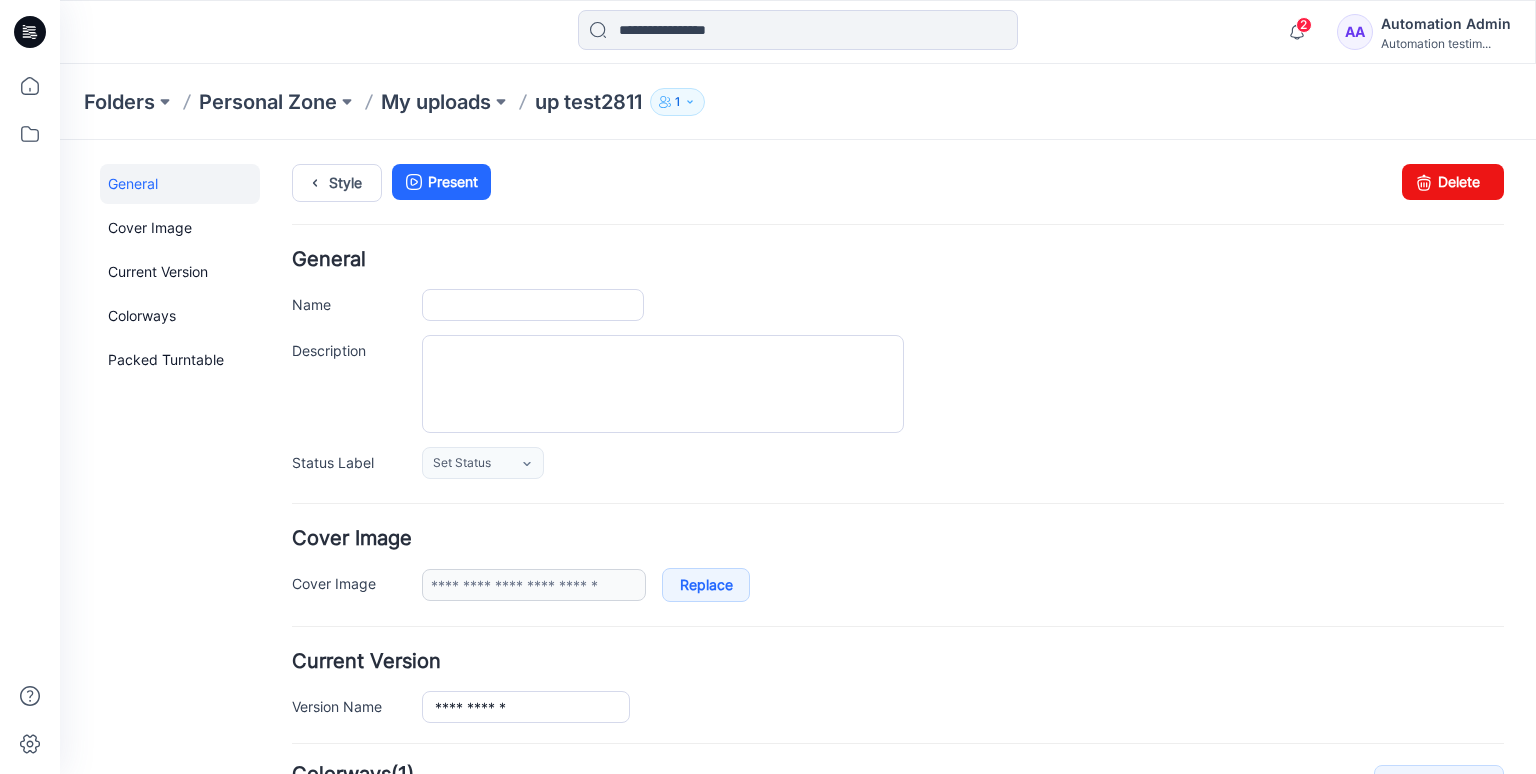 type on "**********" 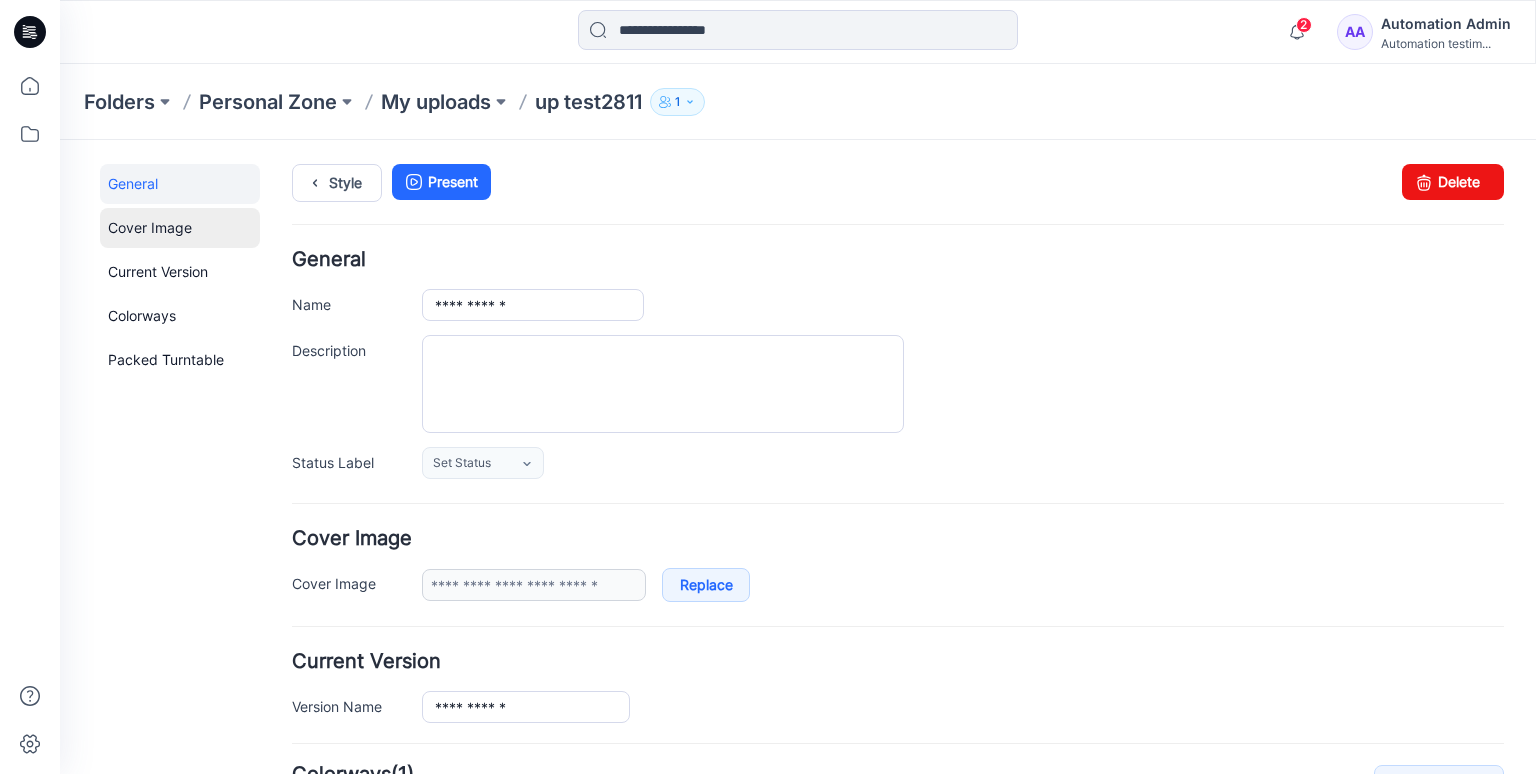 click on "Cover Image" at bounding box center (180, 228) 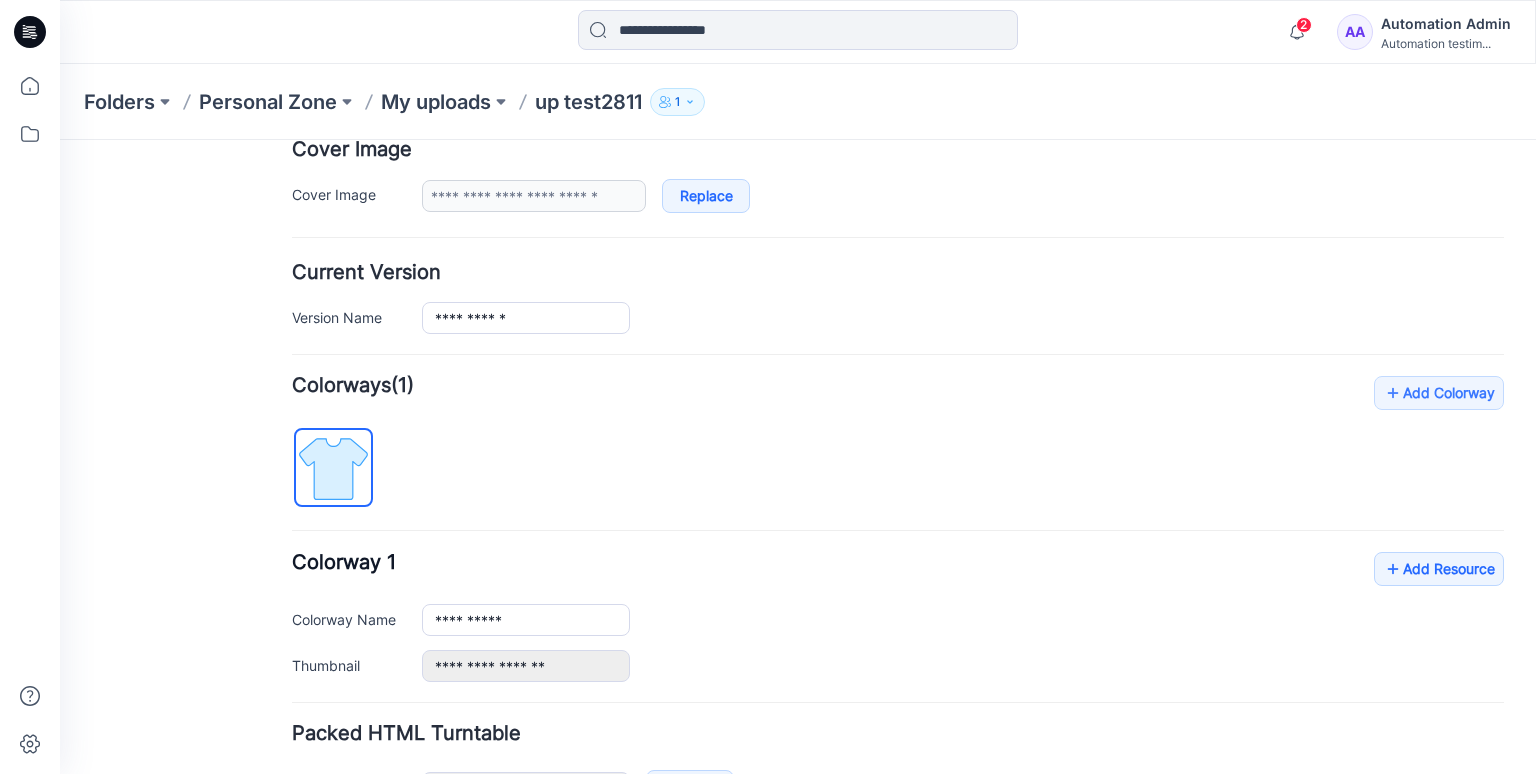 scroll, scrollTop: 0, scrollLeft: 0, axis: both 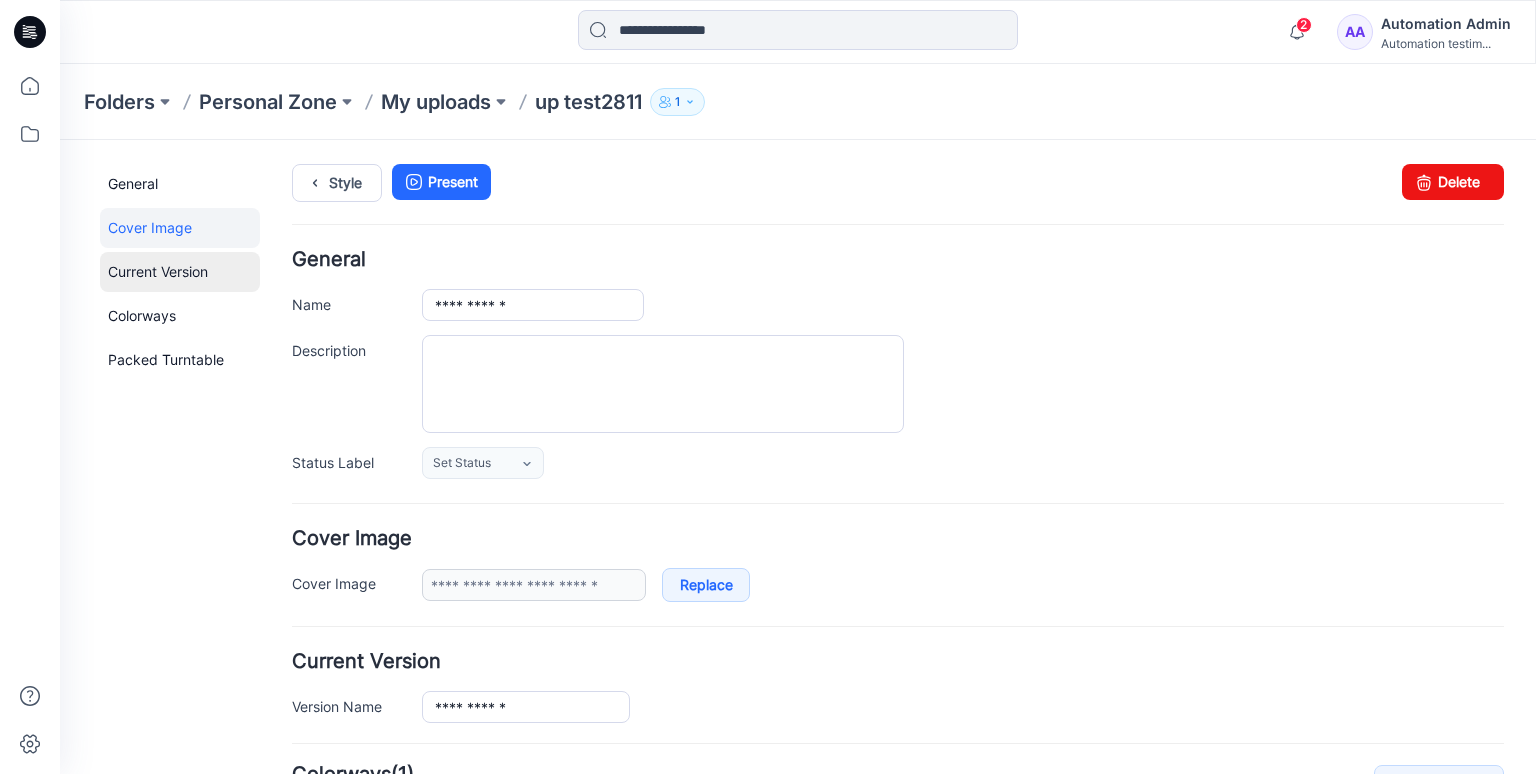 click on "Current Version" at bounding box center [180, 272] 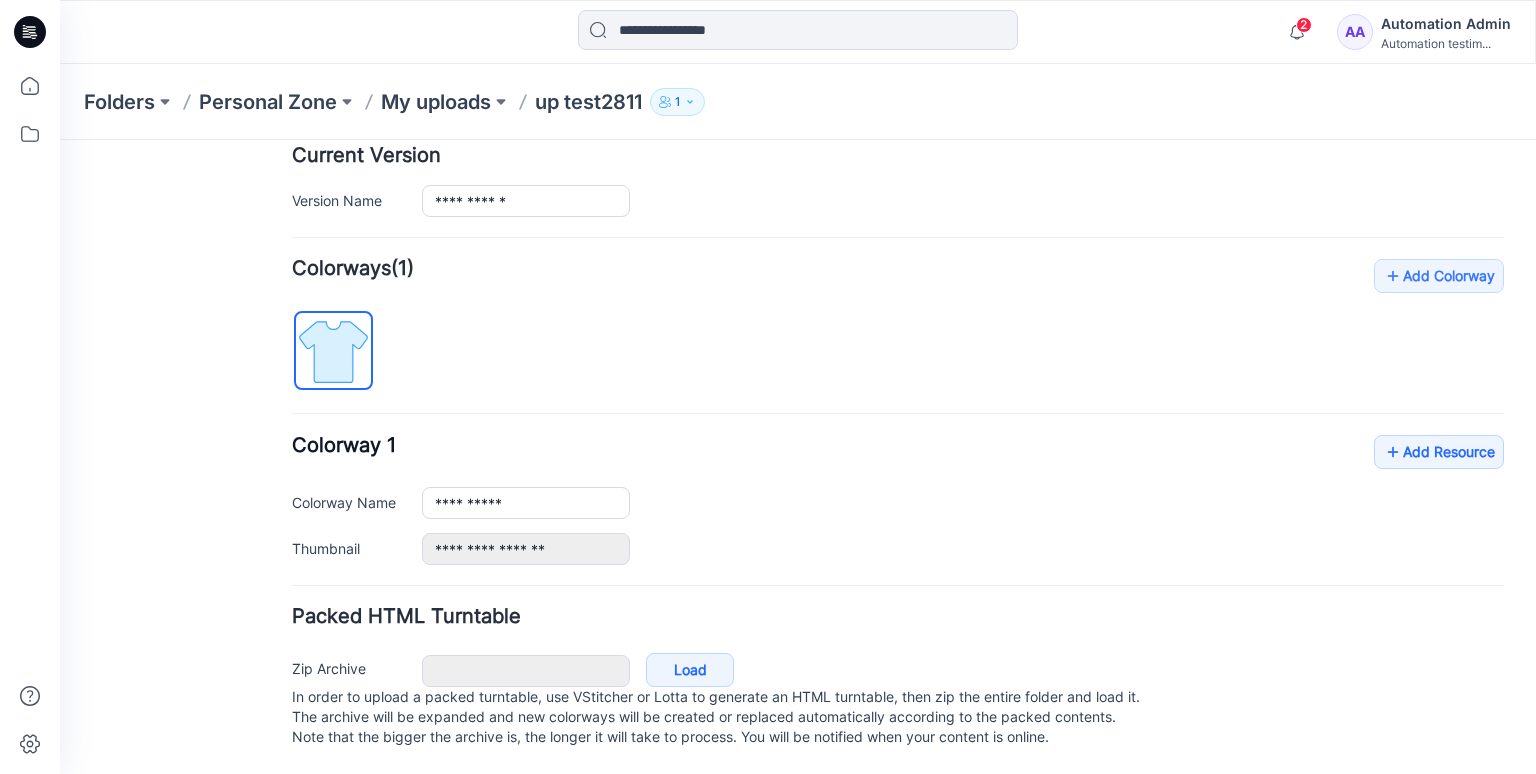 scroll, scrollTop: 0, scrollLeft: 0, axis: both 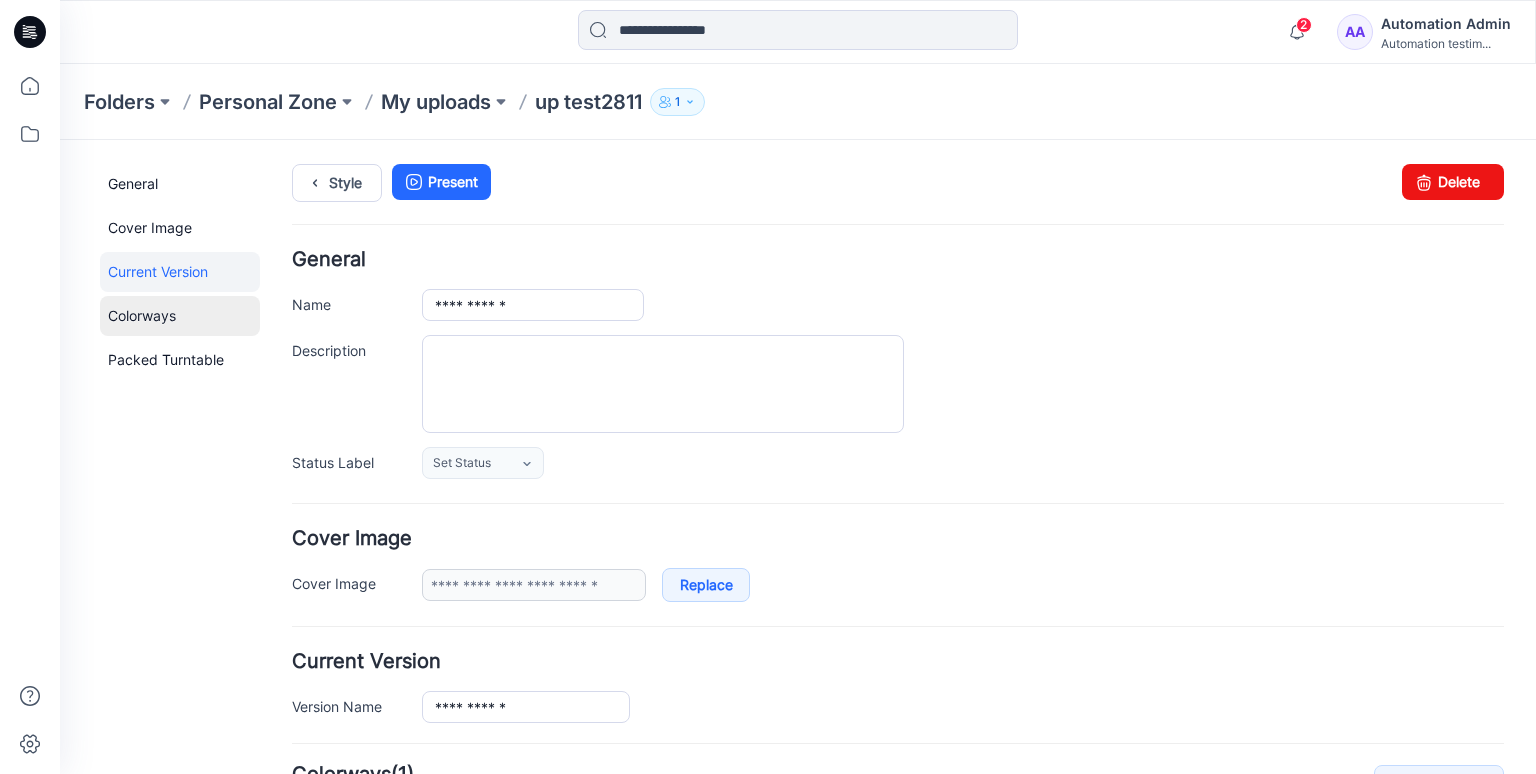 click on "Colorways" at bounding box center (180, 316) 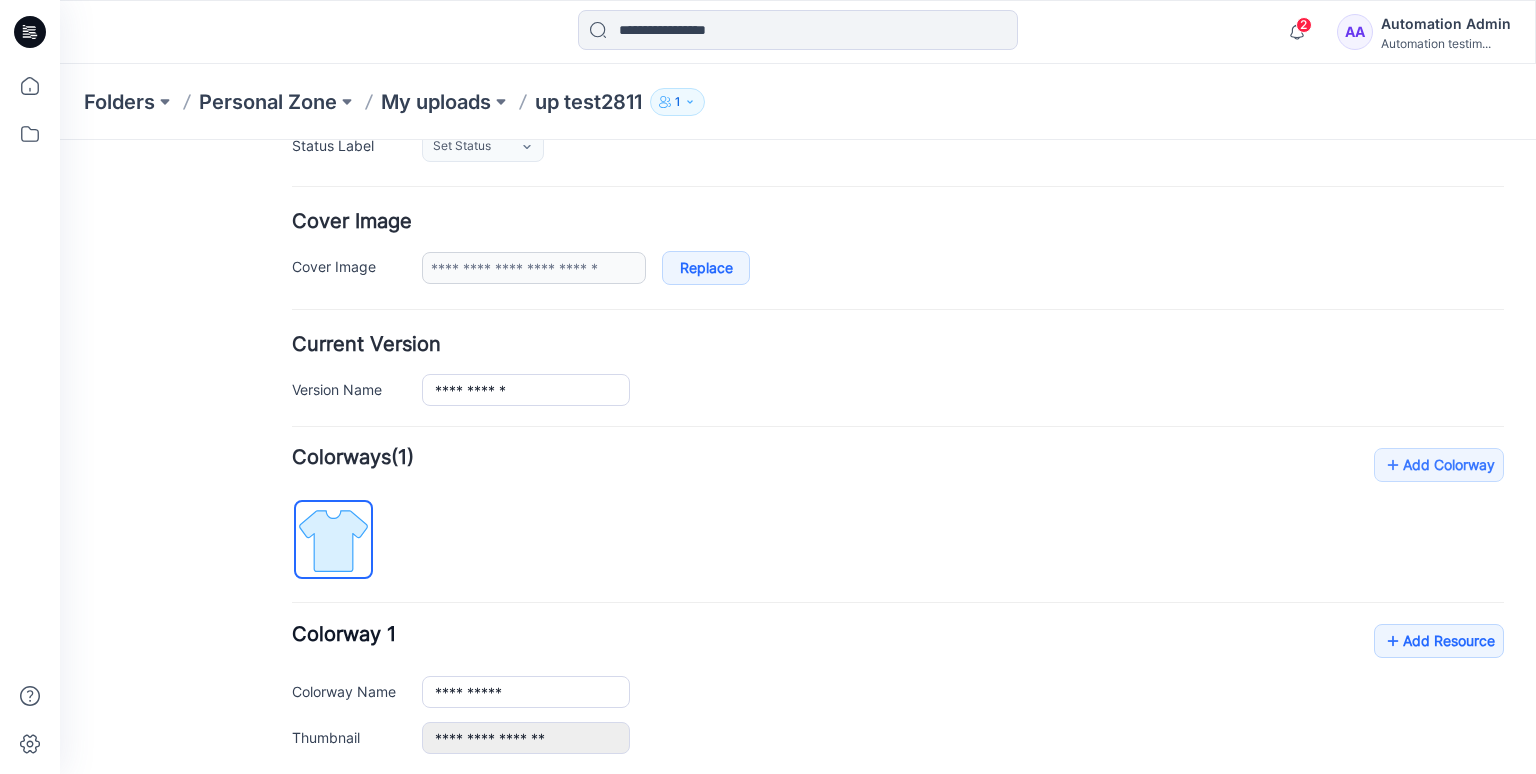 scroll, scrollTop: 0, scrollLeft: 0, axis: both 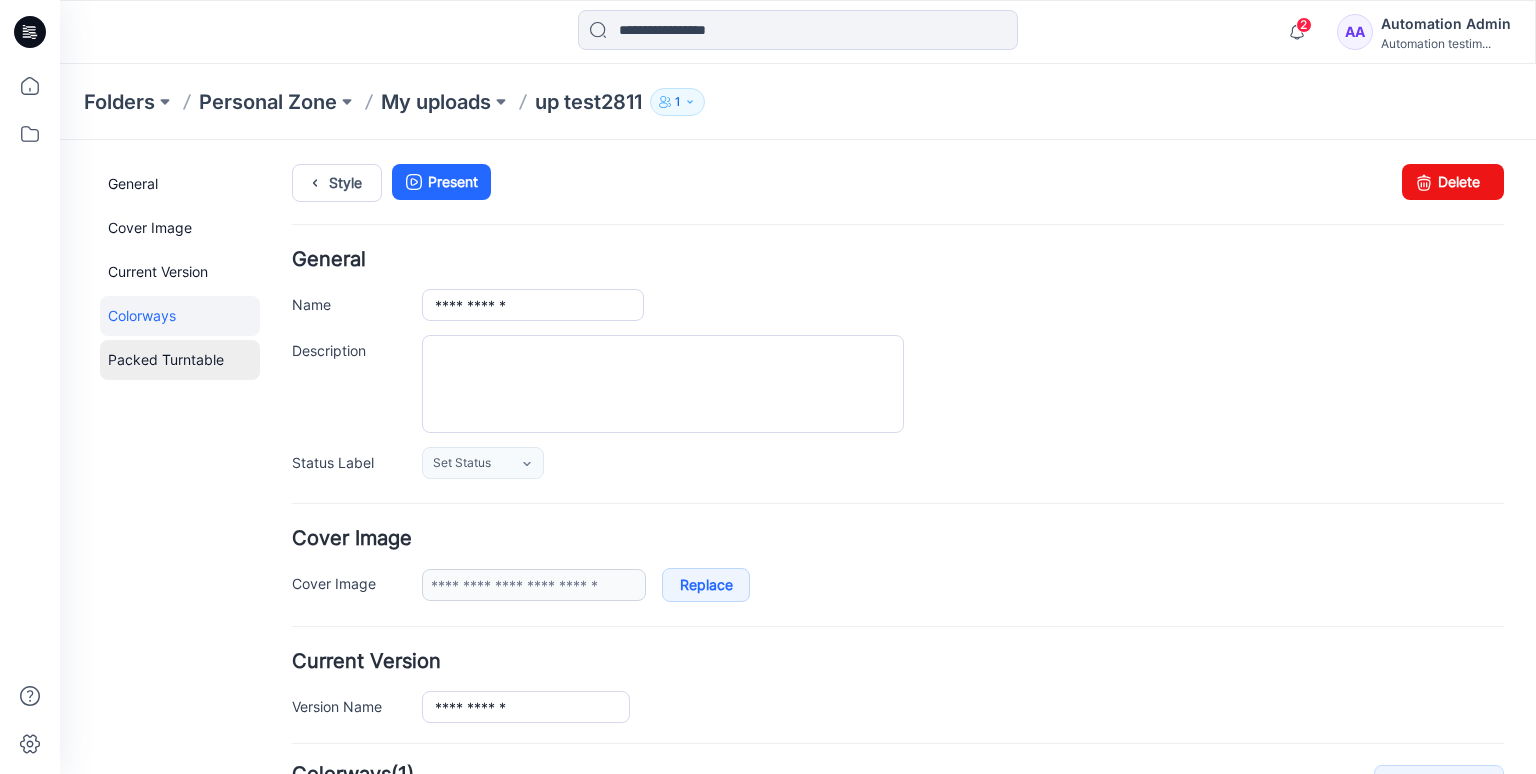 click on "Packed Turntable" at bounding box center (180, 360) 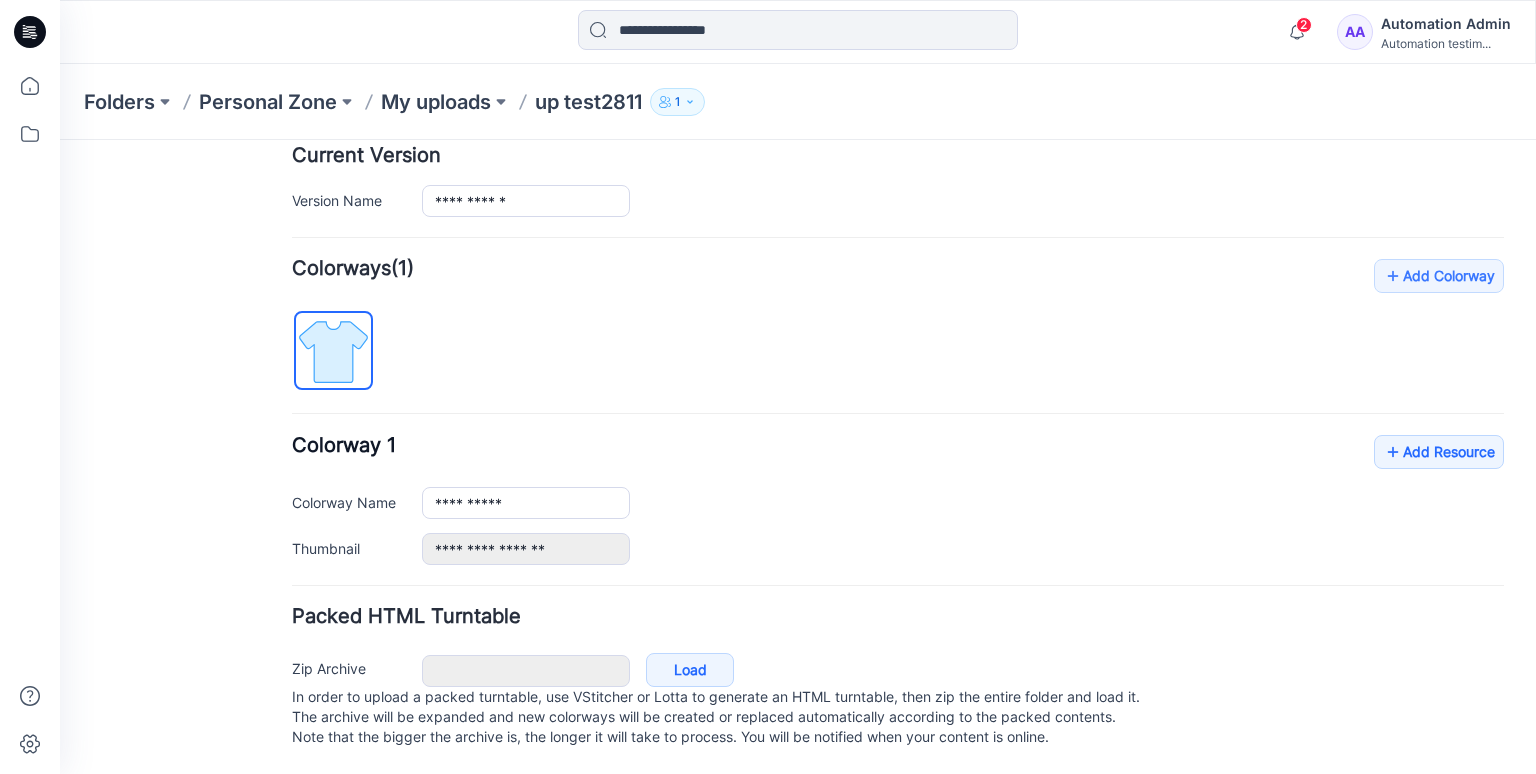 scroll, scrollTop: 0, scrollLeft: 0, axis: both 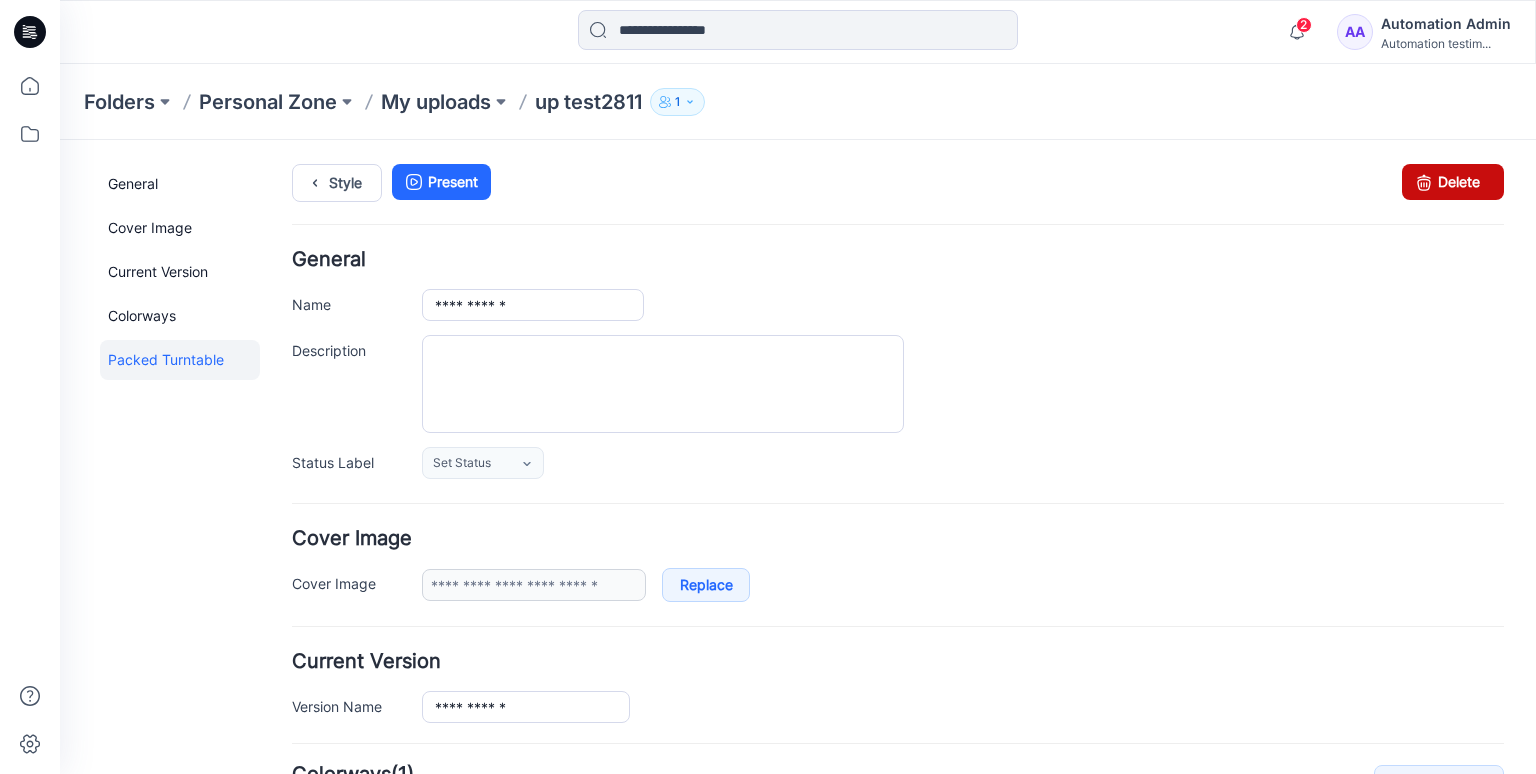click on "Delete" at bounding box center [1453, 182] 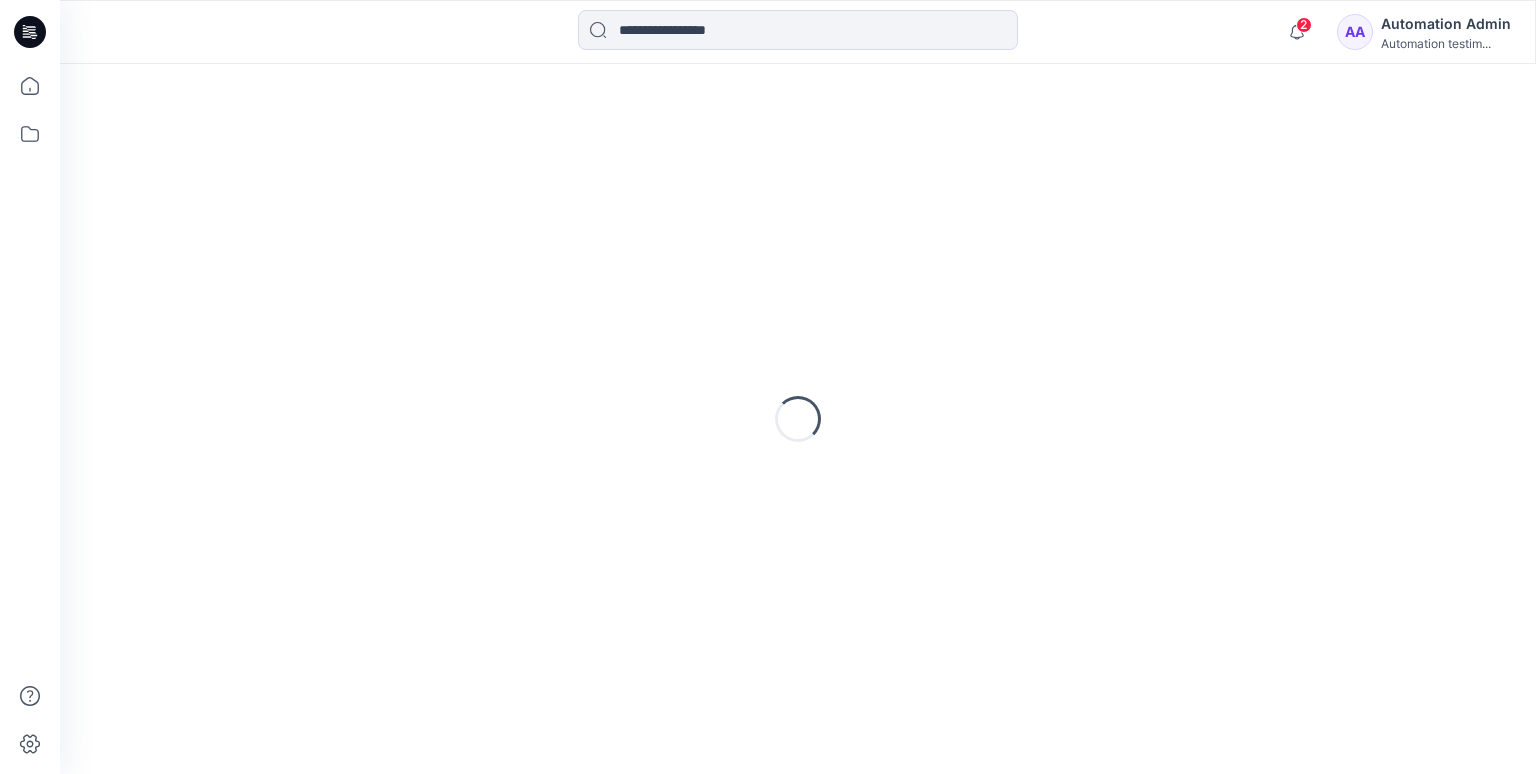 scroll, scrollTop: 0, scrollLeft: 0, axis: both 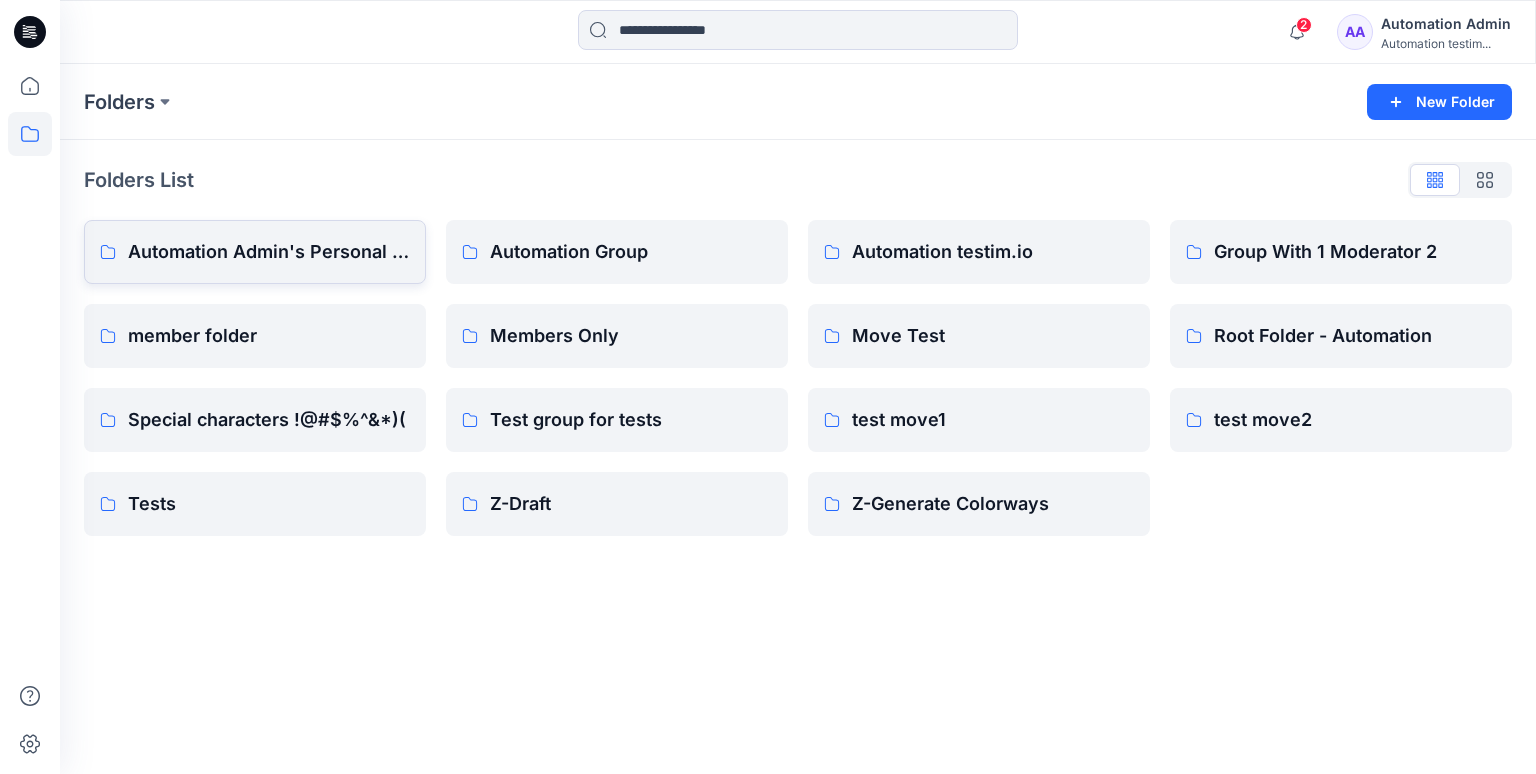 click on "Automation Admin's Personal Zone" at bounding box center [269, 252] 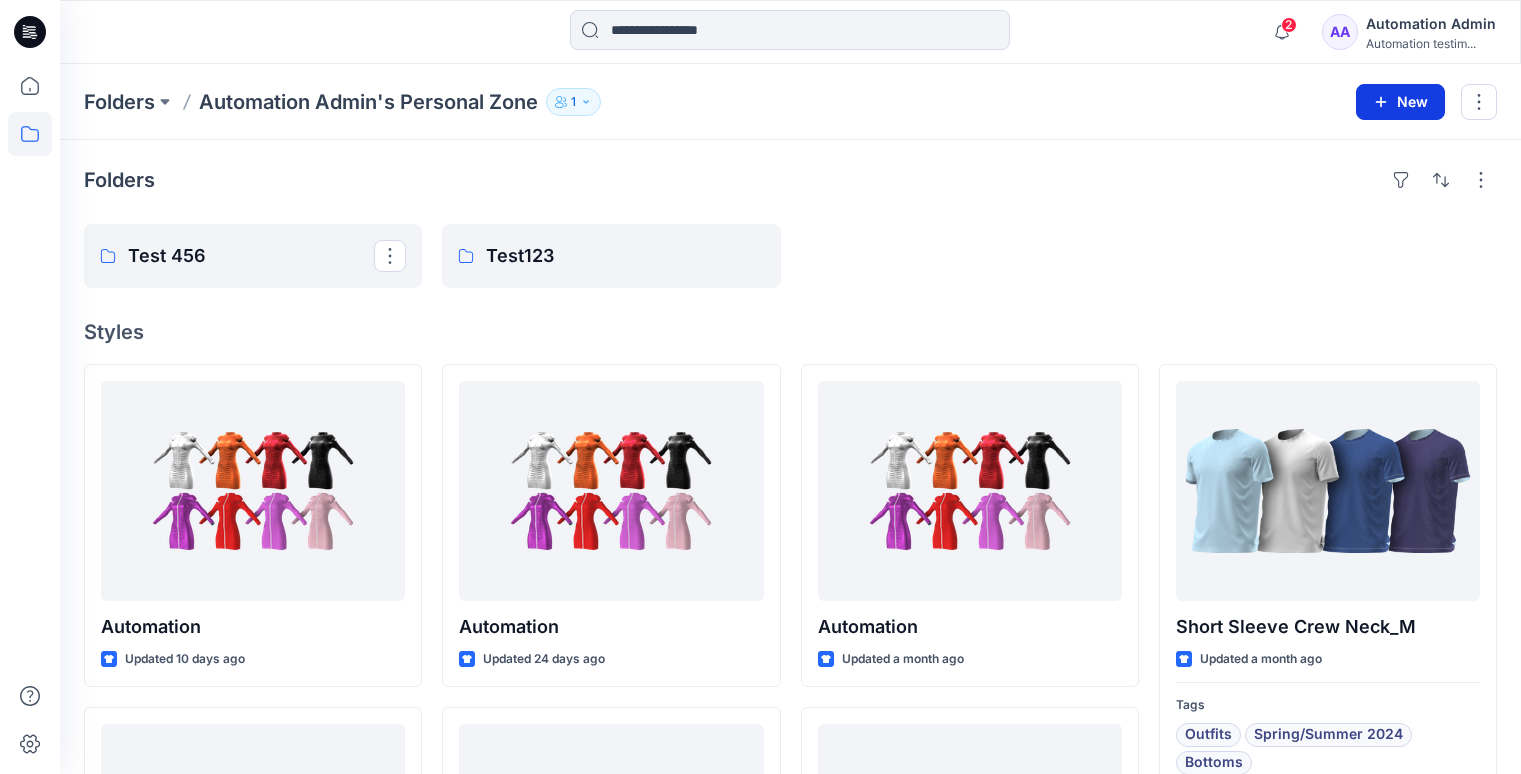 click 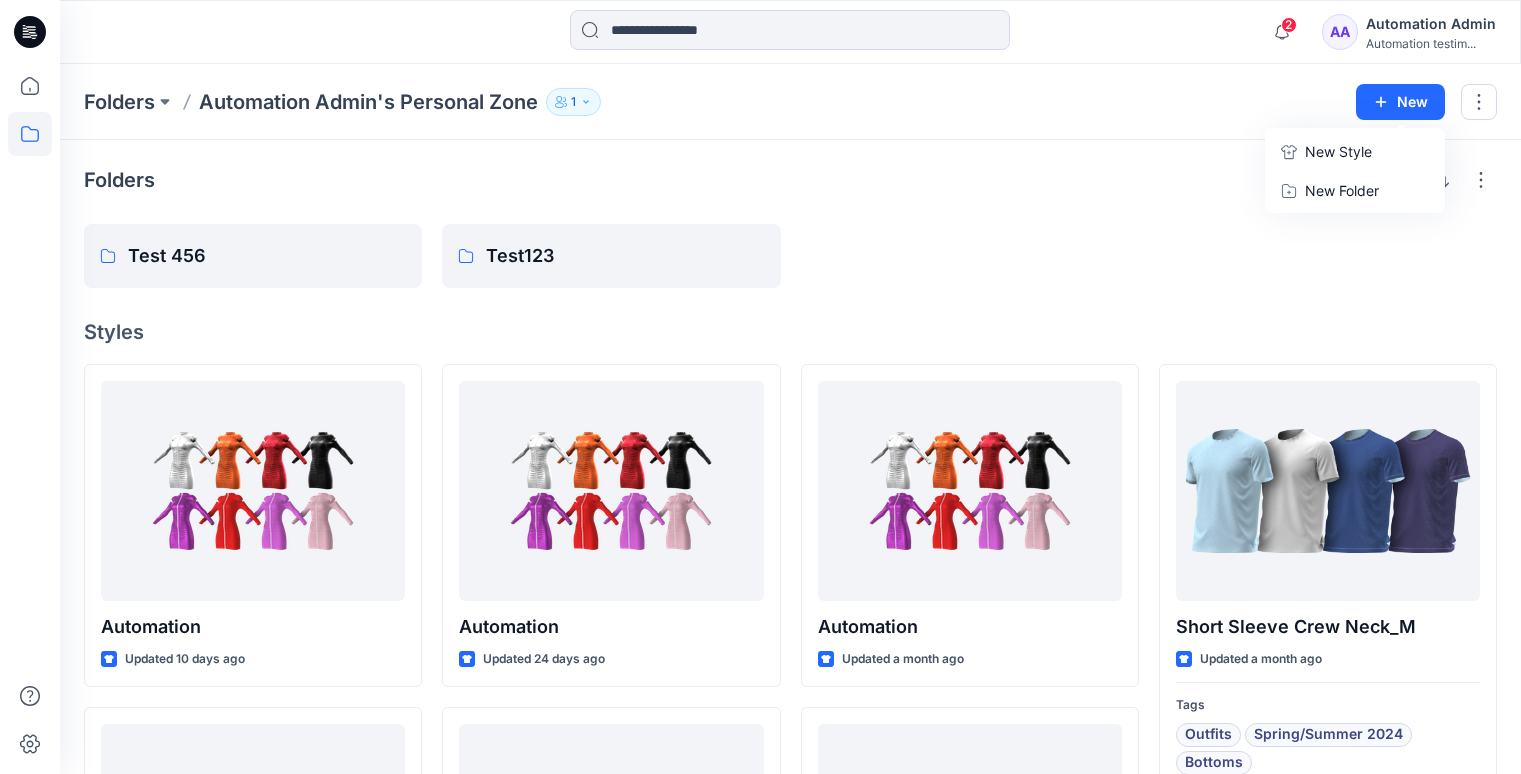 click on "New Style" at bounding box center [1338, 152] 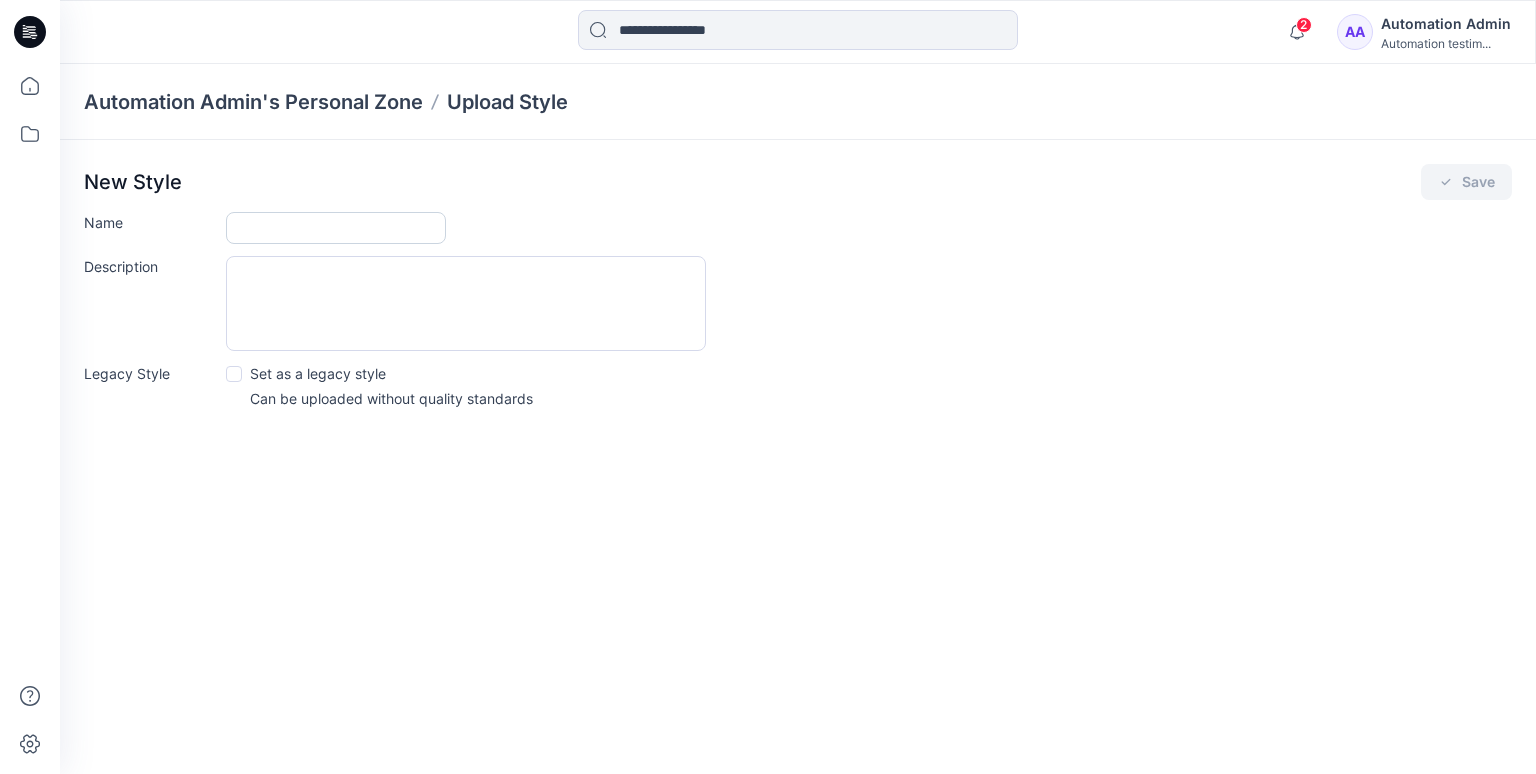 click on "Name" at bounding box center (336, 228) 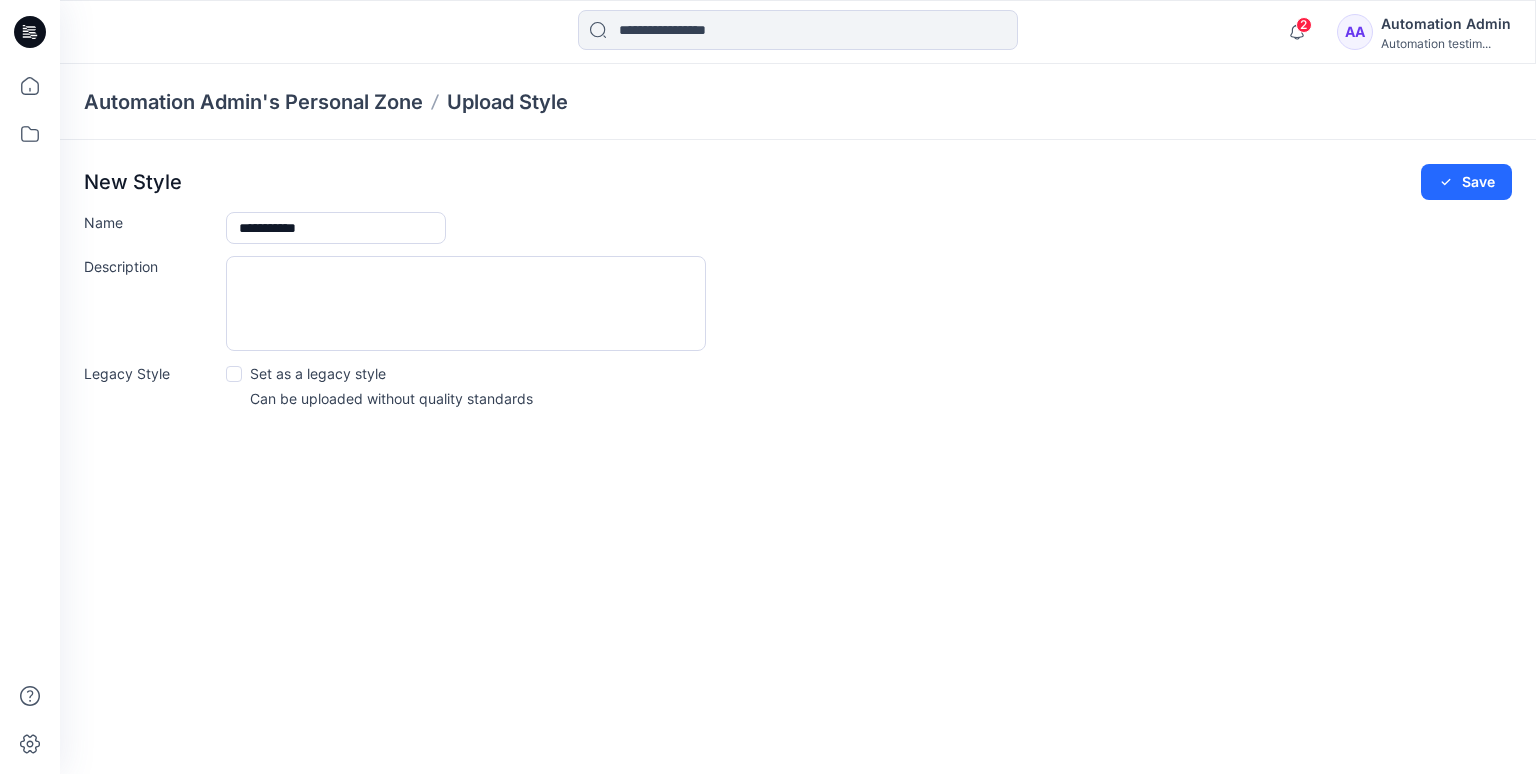 type on "**********" 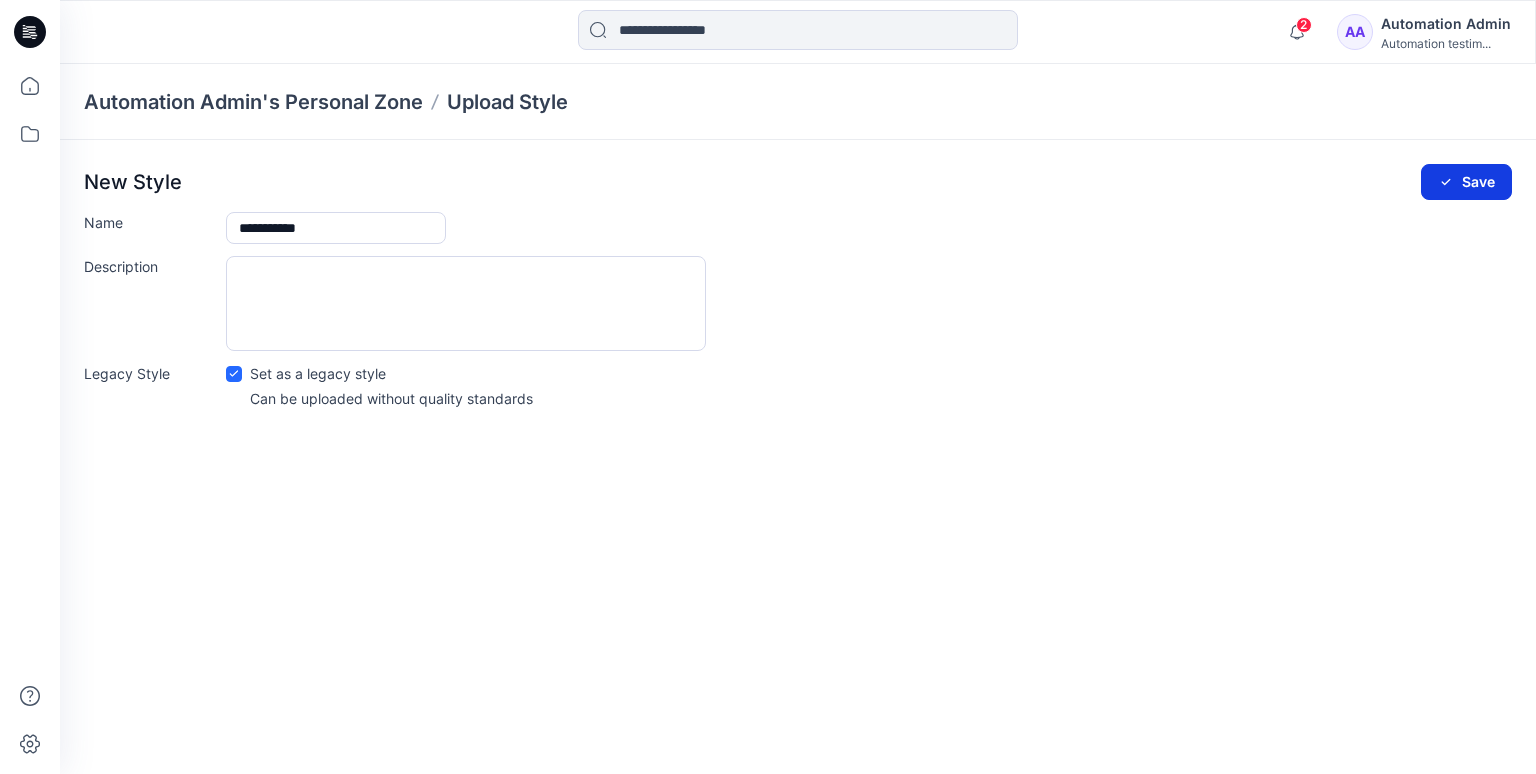 click on "Save" at bounding box center [1466, 182] 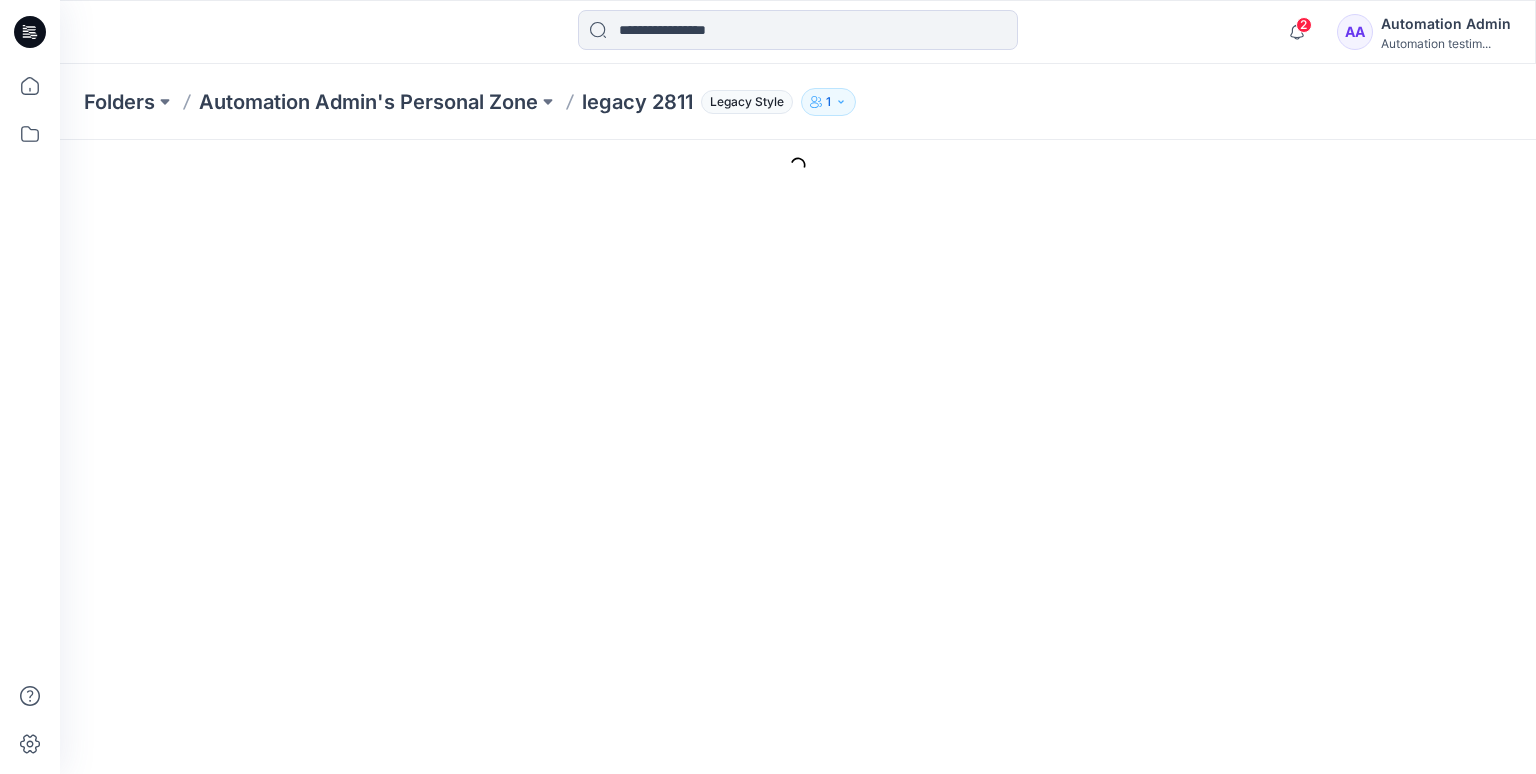 scroll, scrollTop: 0, scrollLeft: 0, axis: both 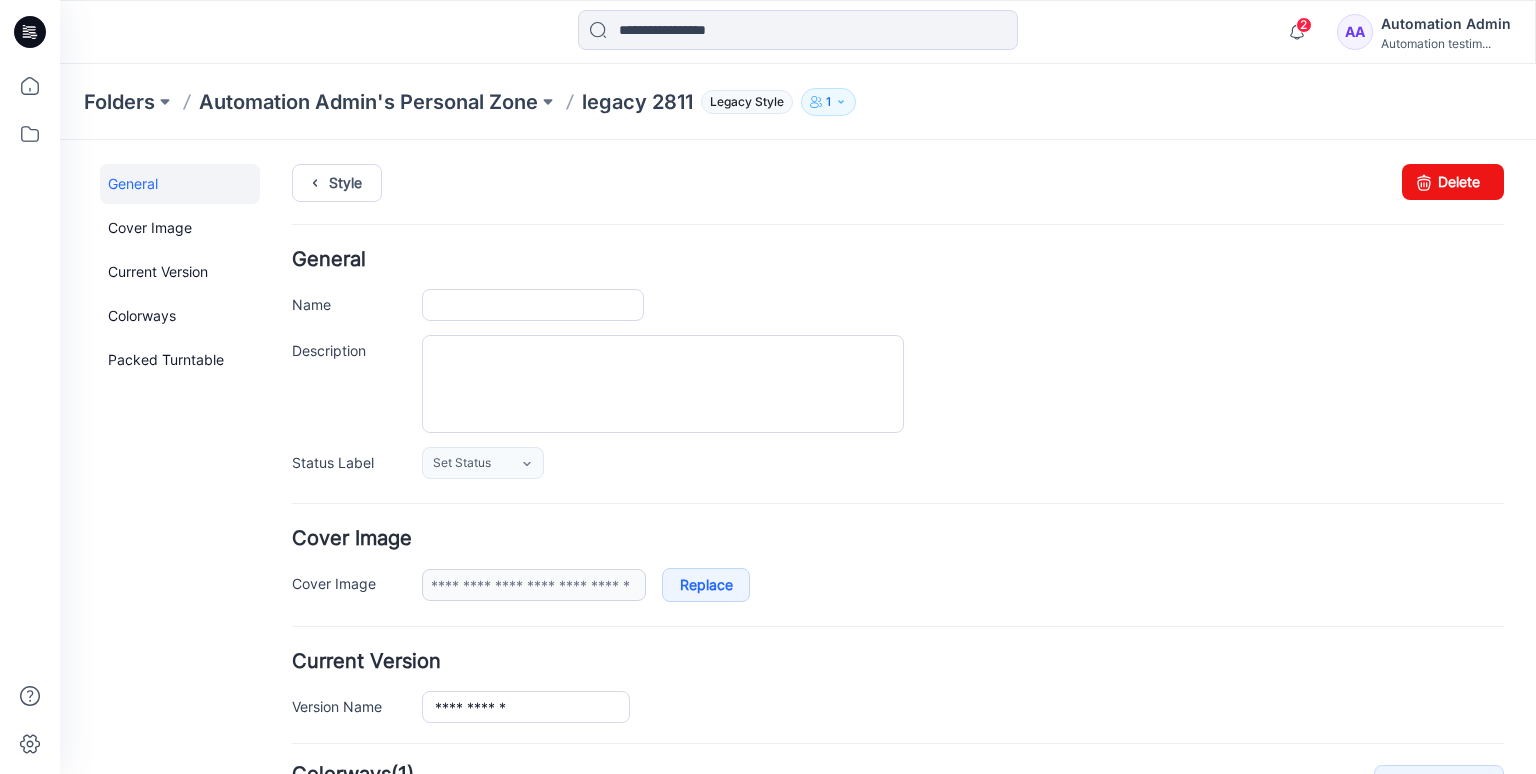 type on "**********" 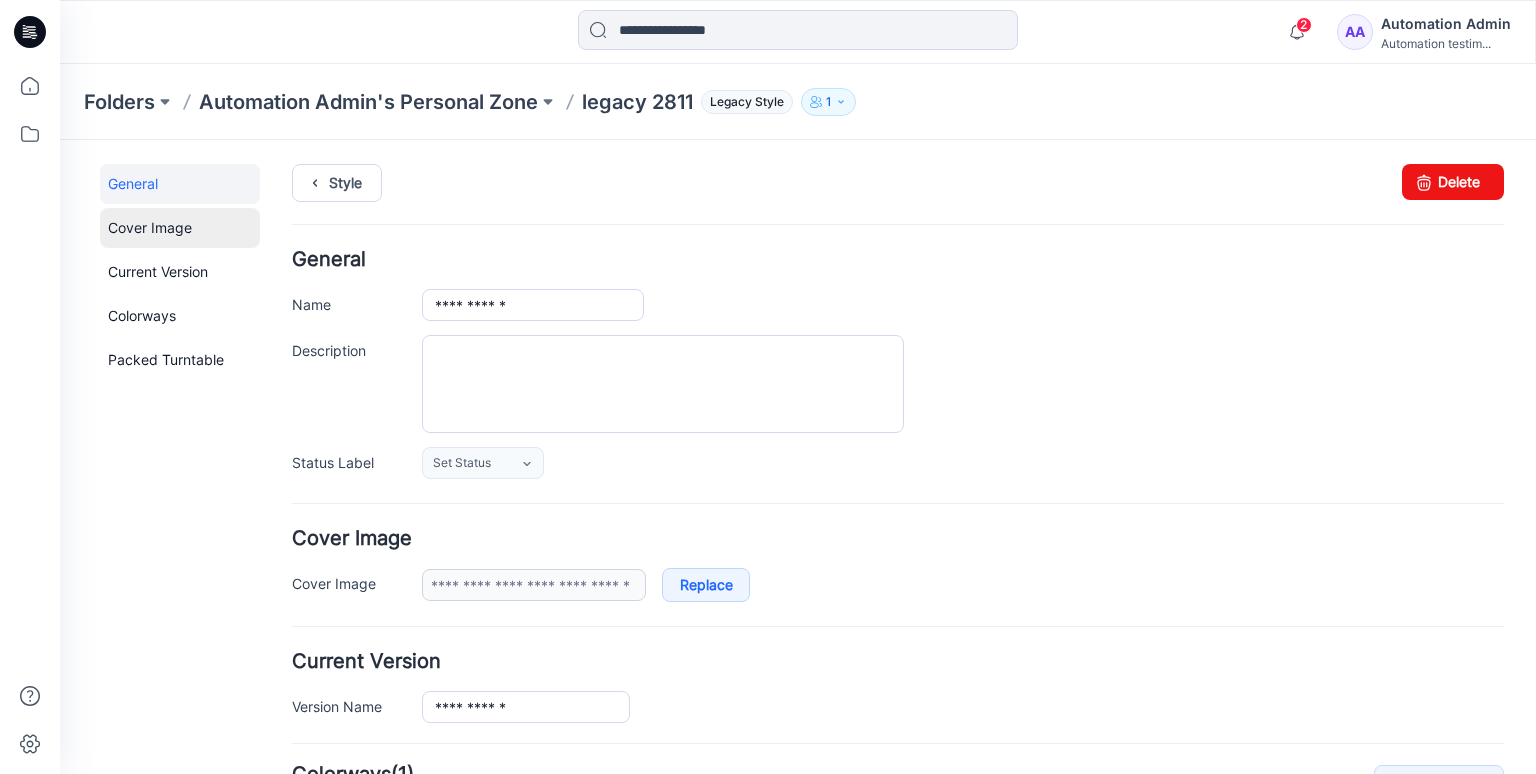 click on "Cover Image" at bounding box center (180, 228) 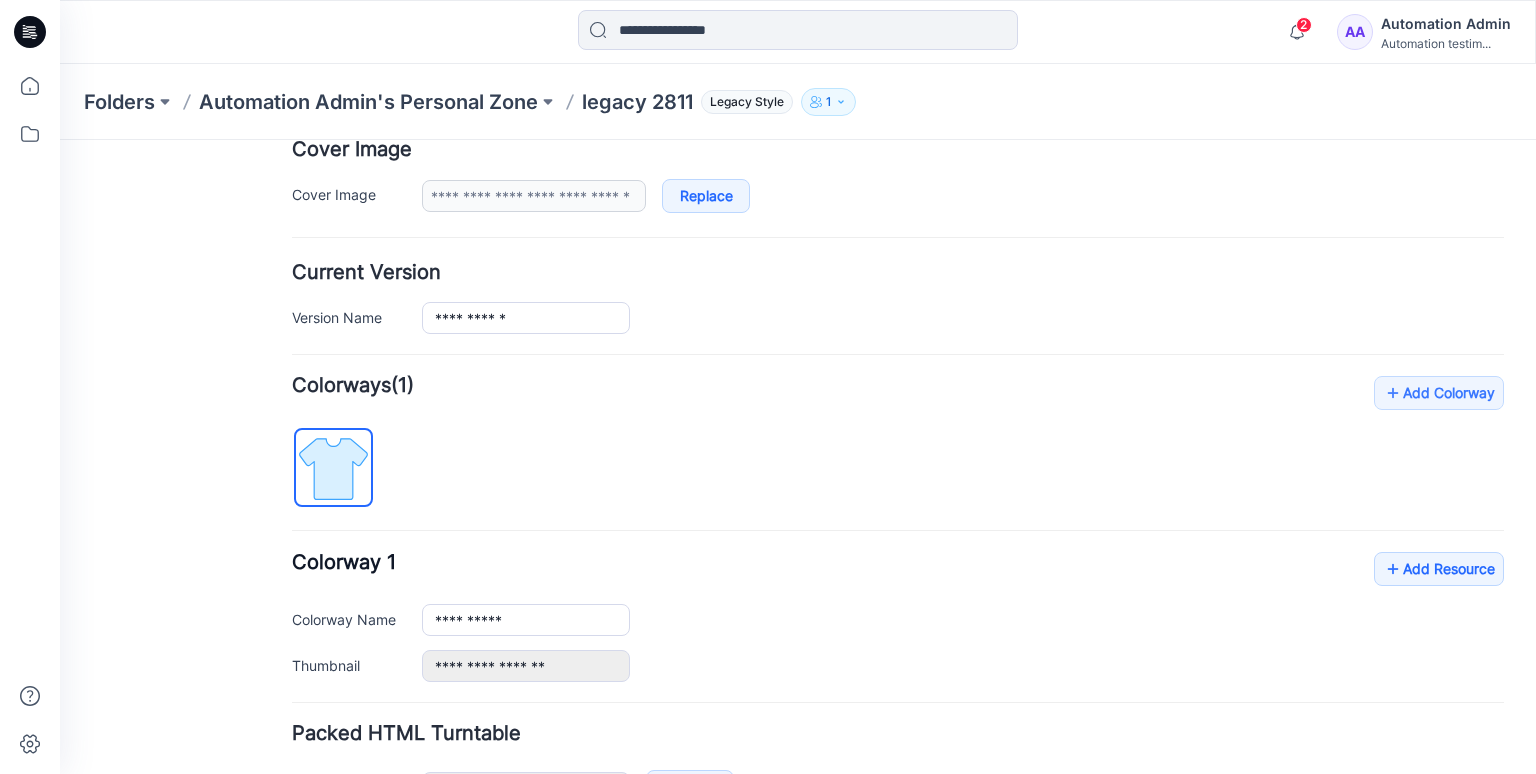 scroll, scrollTop: 0, scrollLeft: 0, axis: both 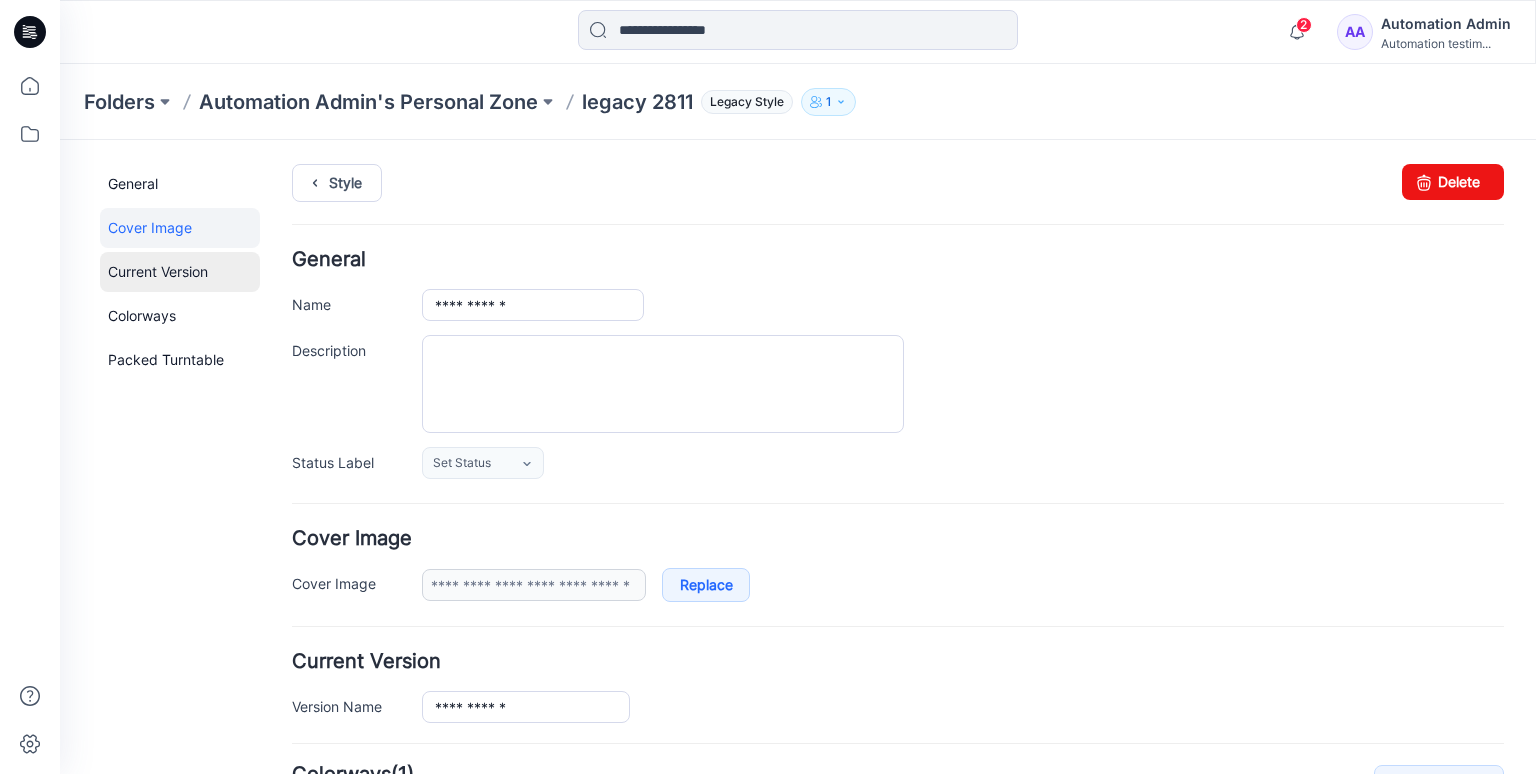 click on "Current Version" at bounding box center [180, 272] 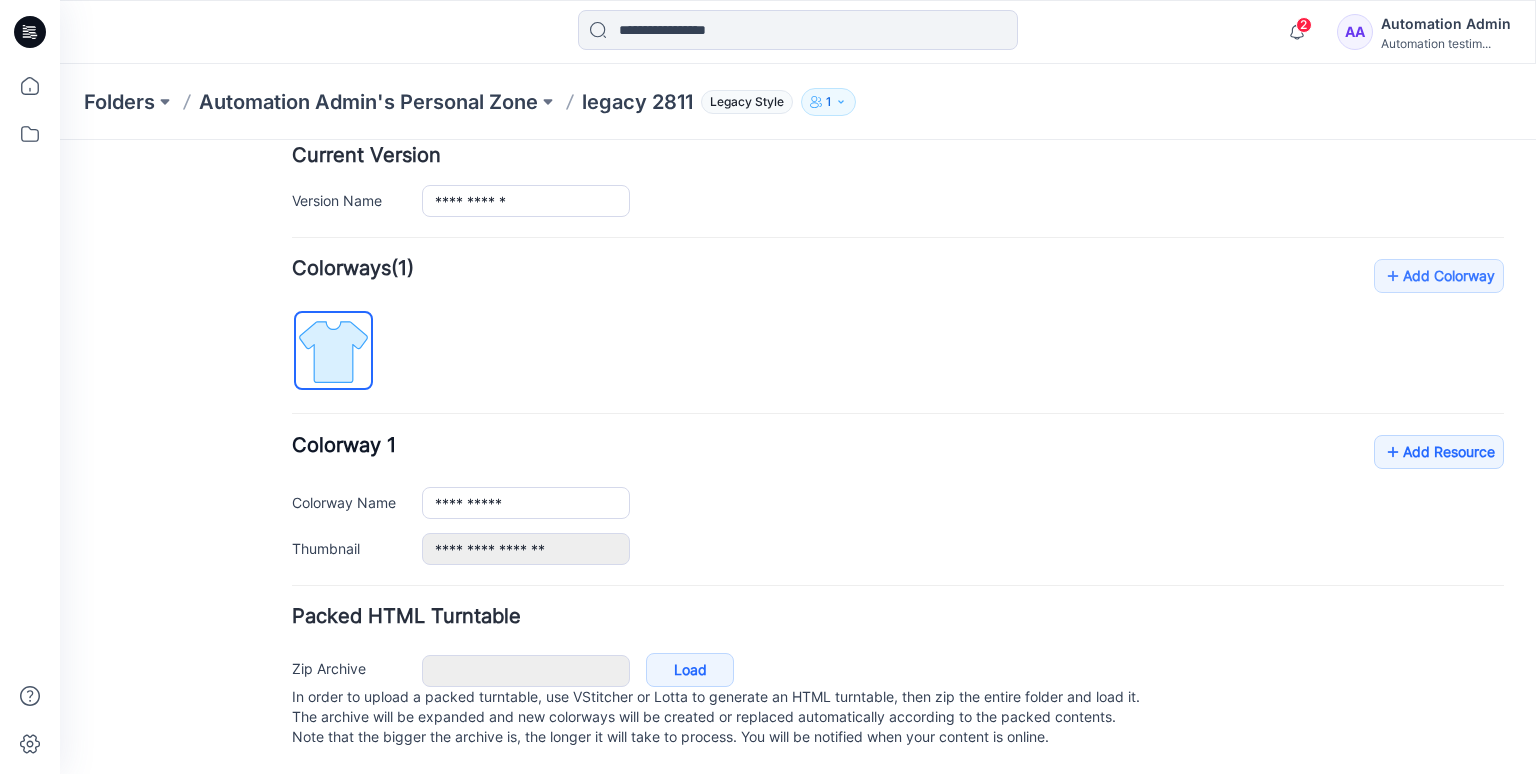 scroll, scrollTop: 0, scrollLeft: 0, axis: both 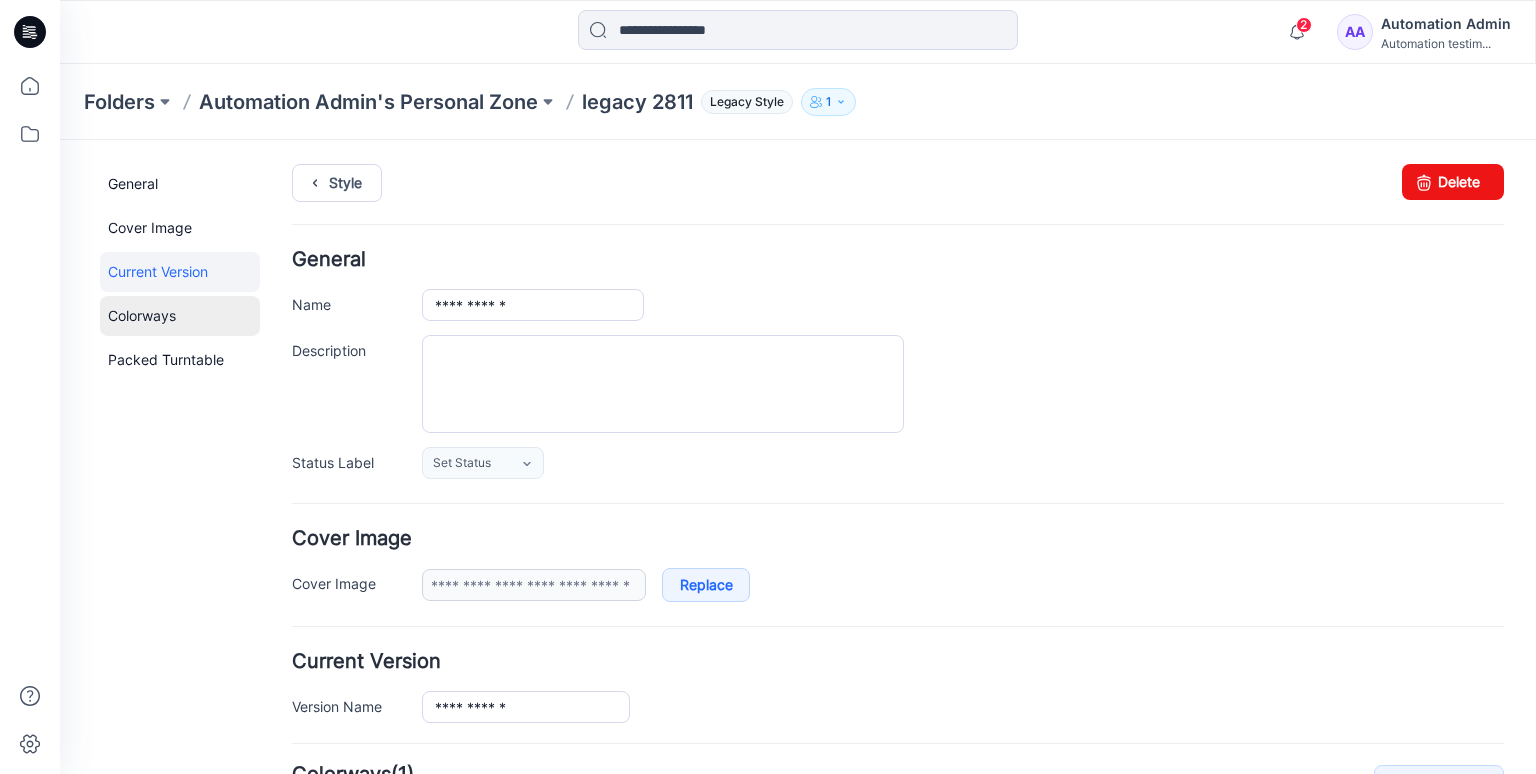 click on "Colorways" at bounding box center [180, 316] 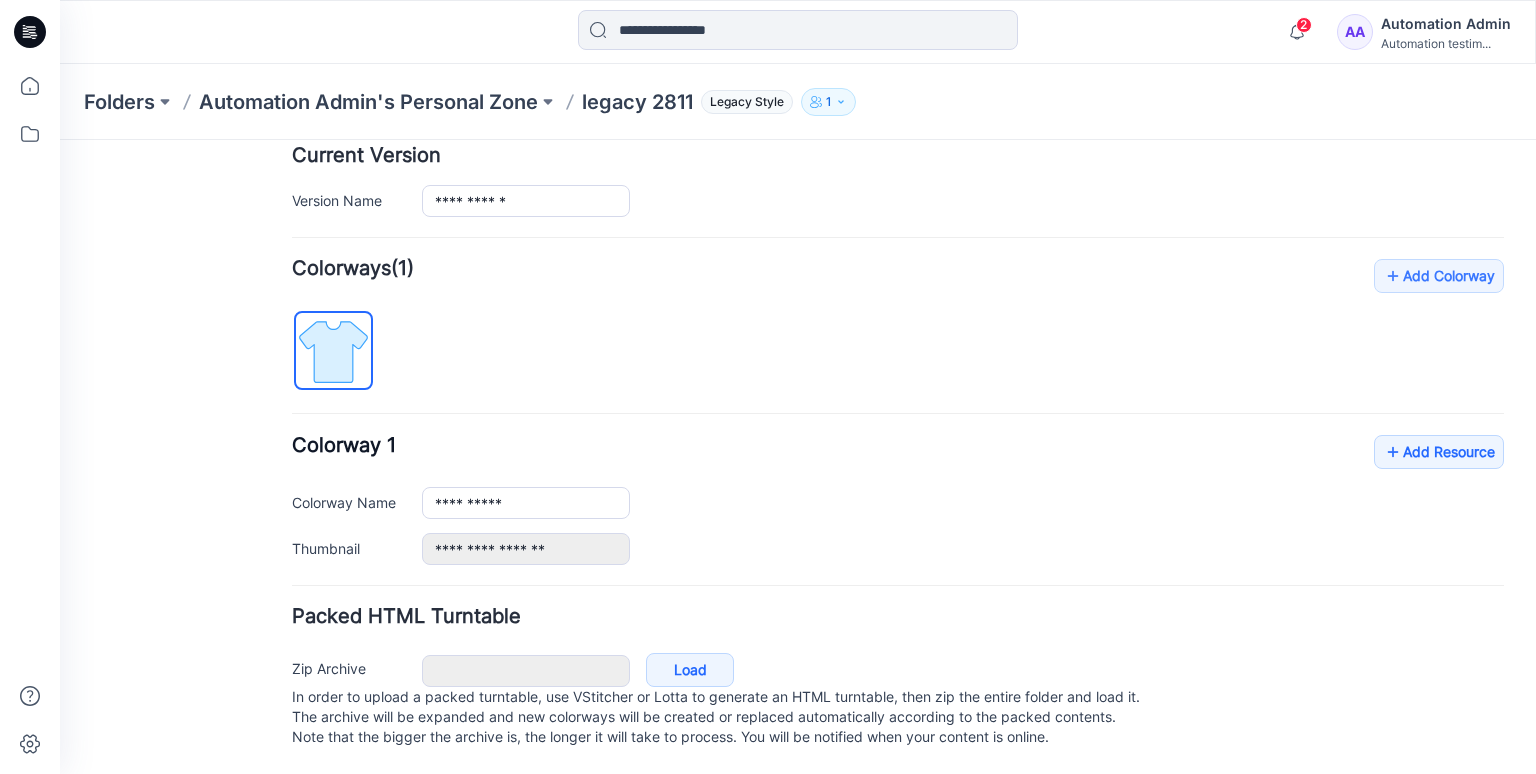scroll, scrollTop: 0, scrollLeft: 0, axis: both 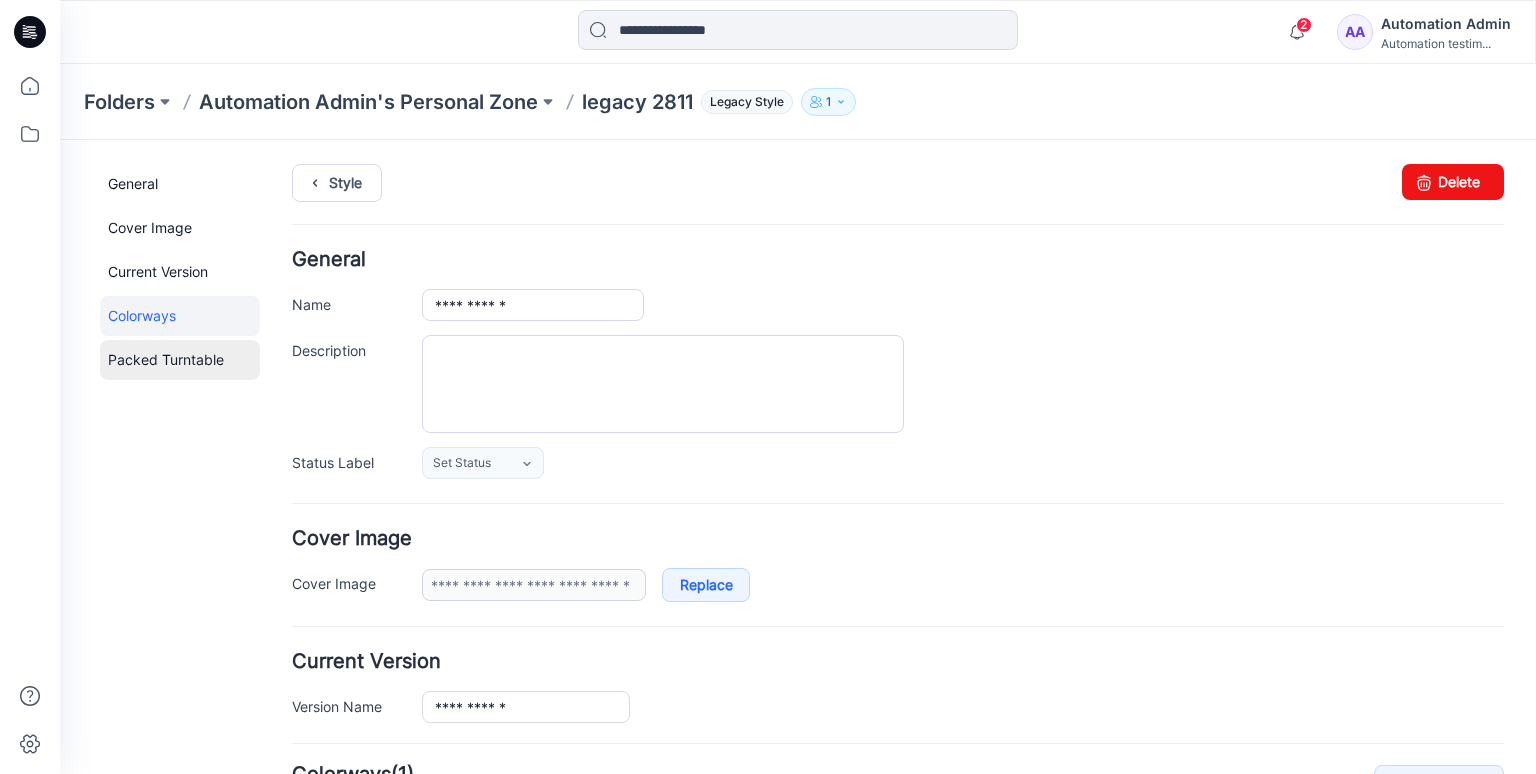 click on "Packed Turntable" at bounding box center [180, 360] 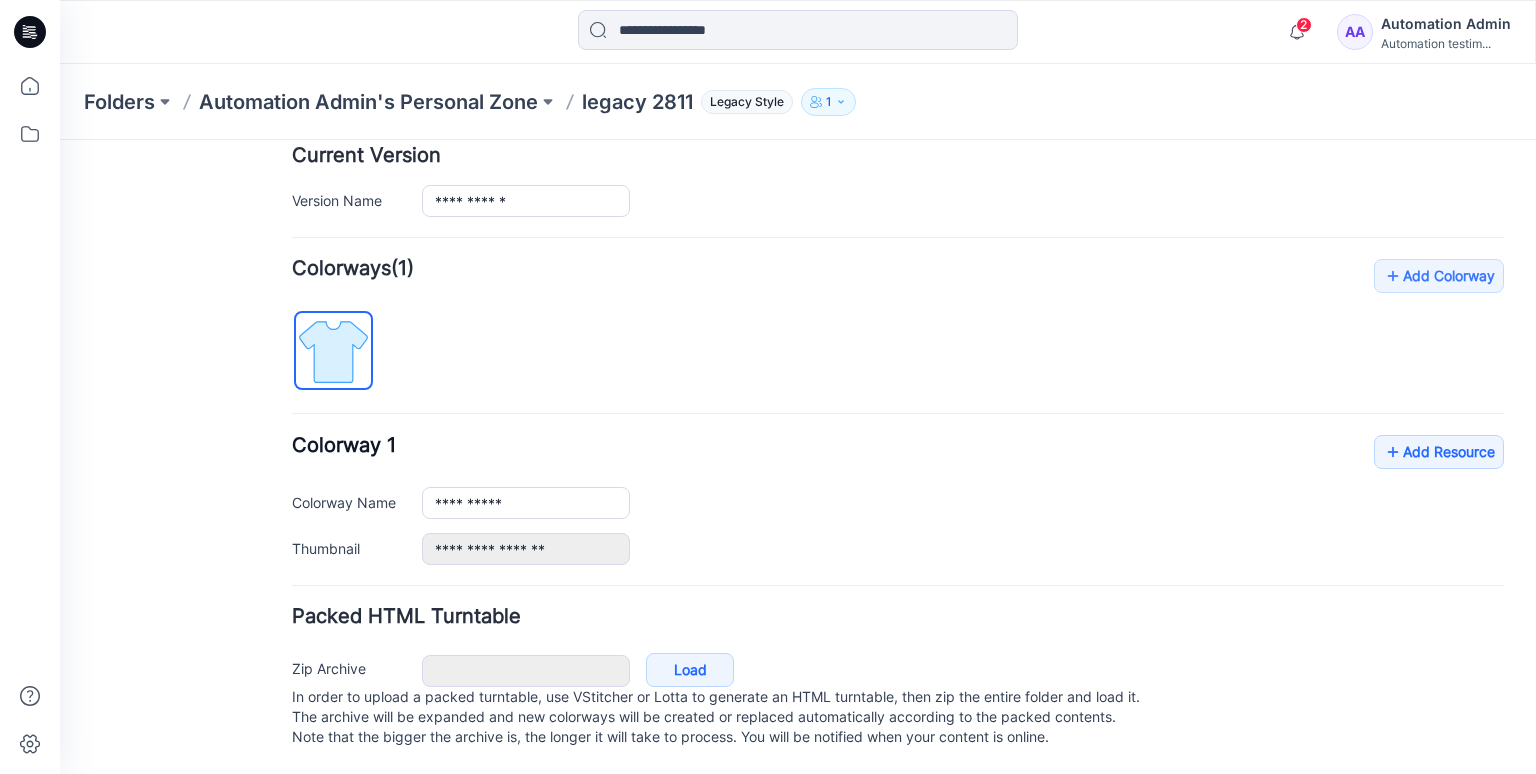scroll, scrollTop: 0, scrollLeft: 0, axis: both 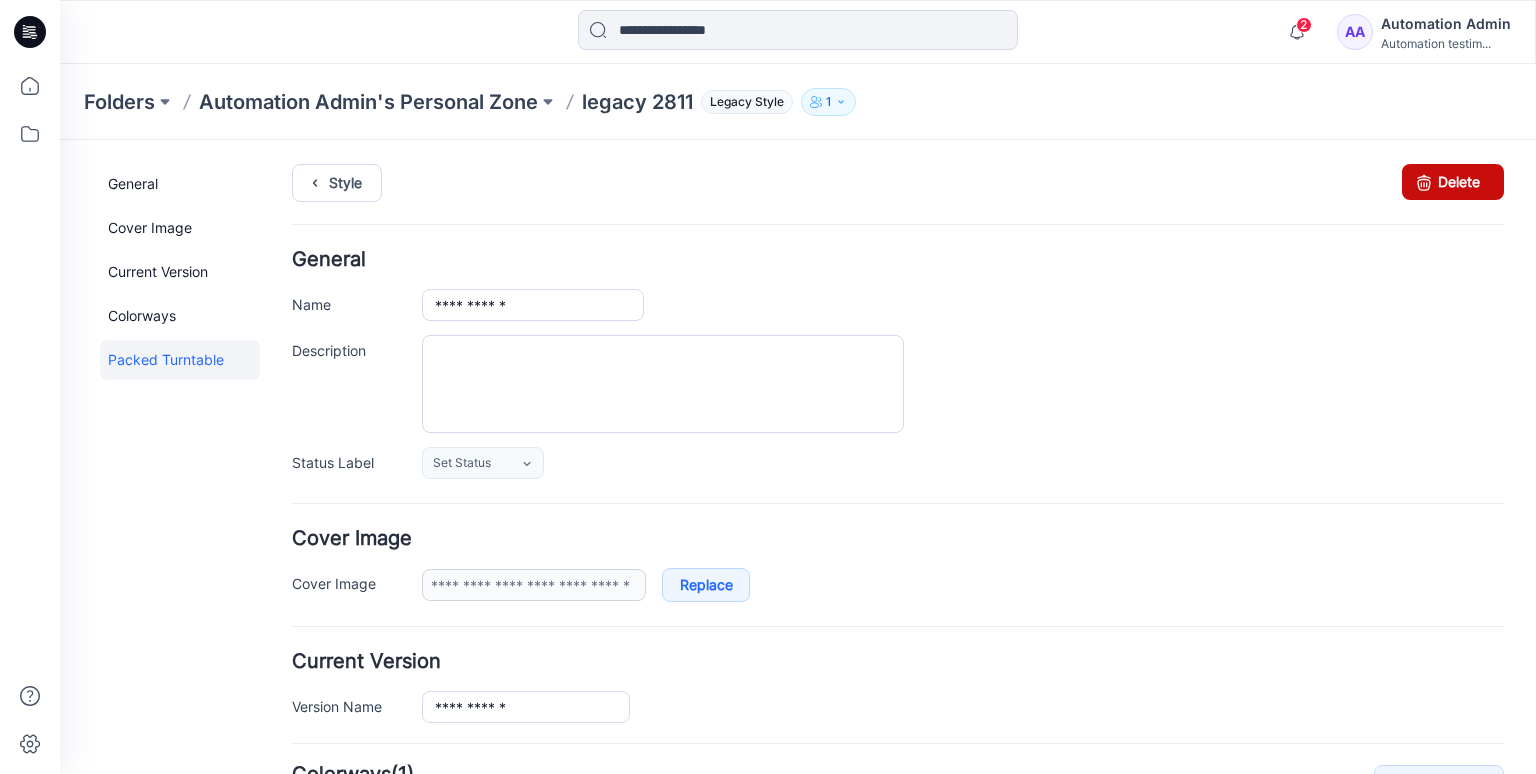 click on "Delete" at bounding box center (1453, 182) 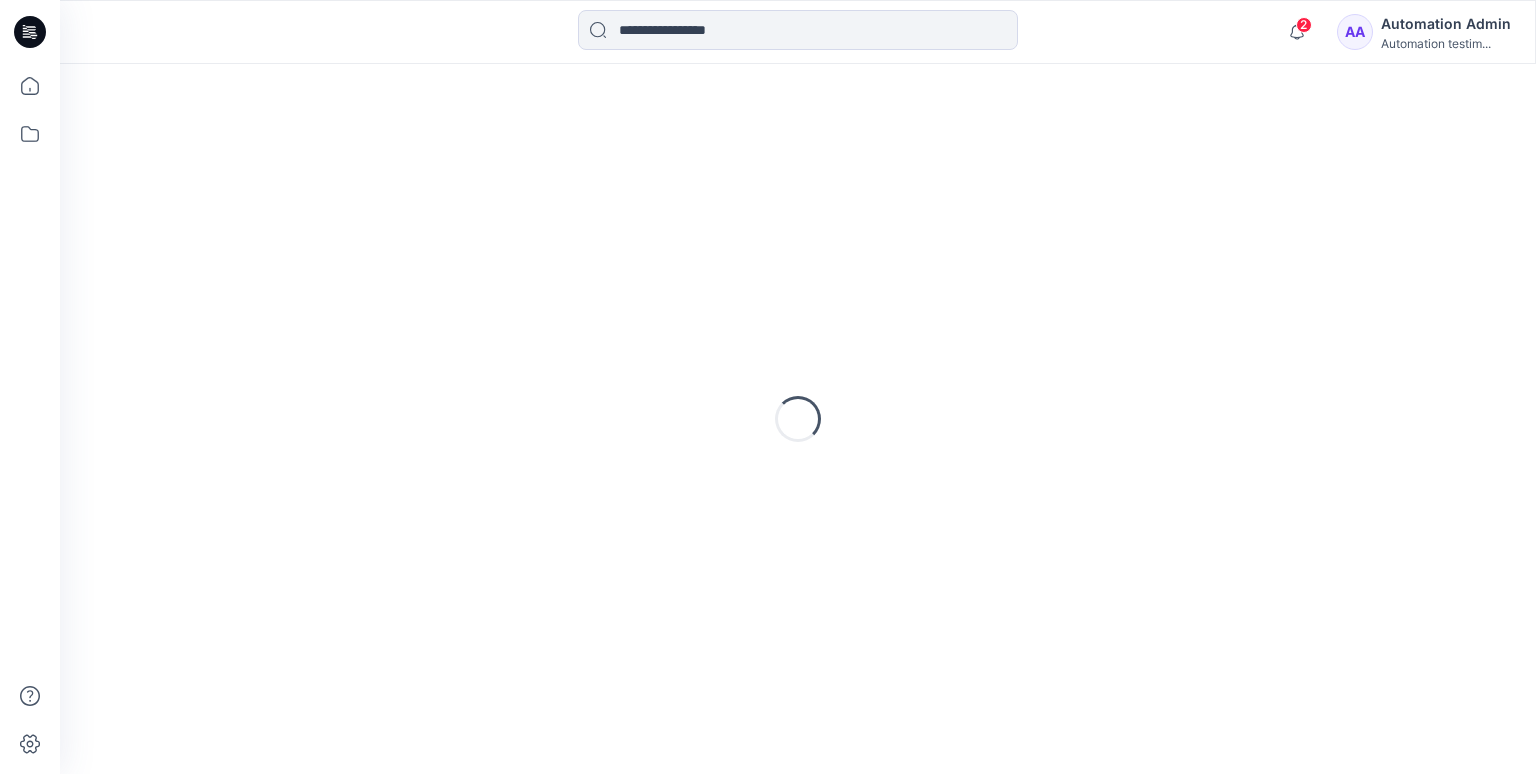 scroll, scrollTop: 0, scrollLeft: 0, axis: both 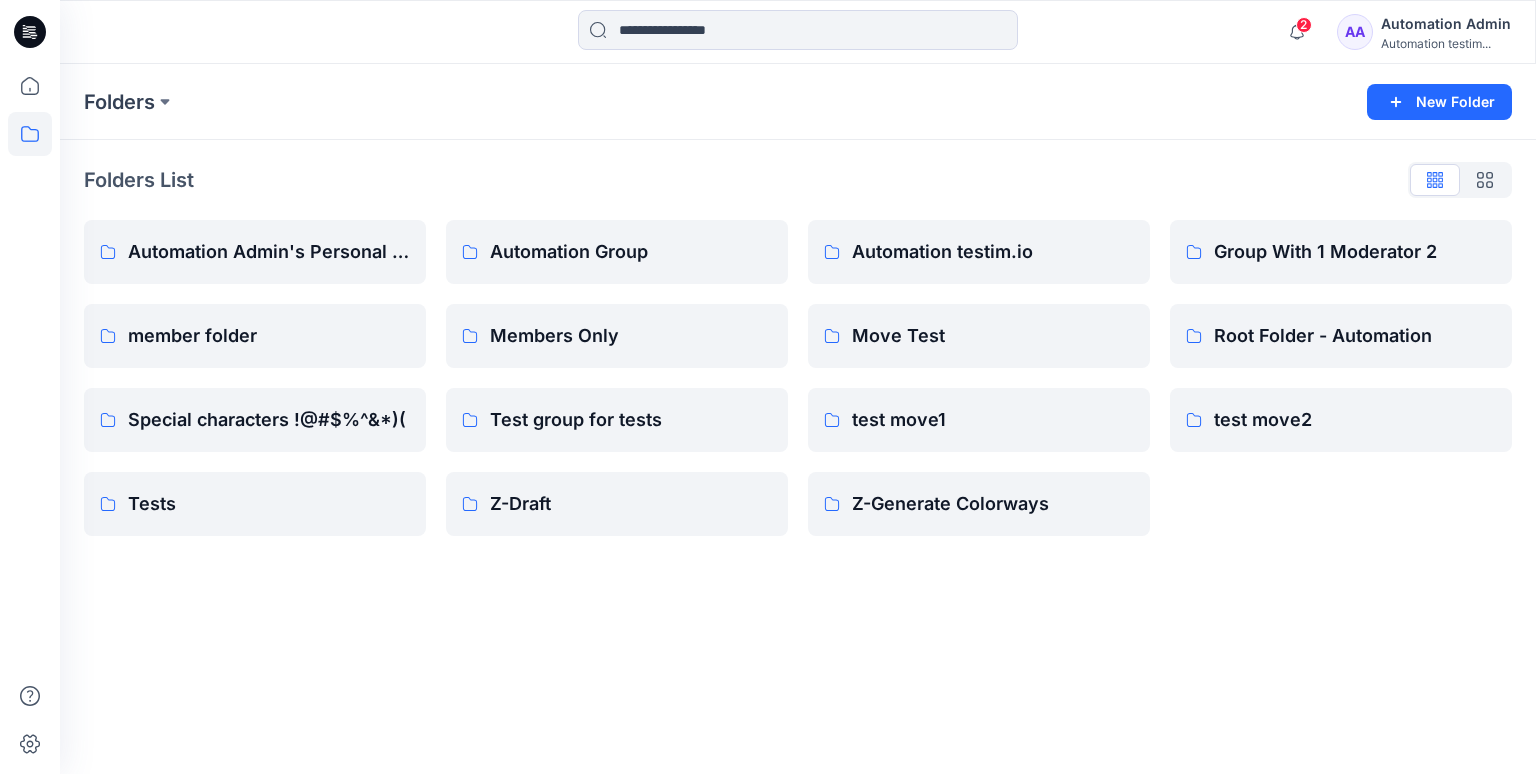 click on "Automation testim..." at bounding box center (1446, 43) 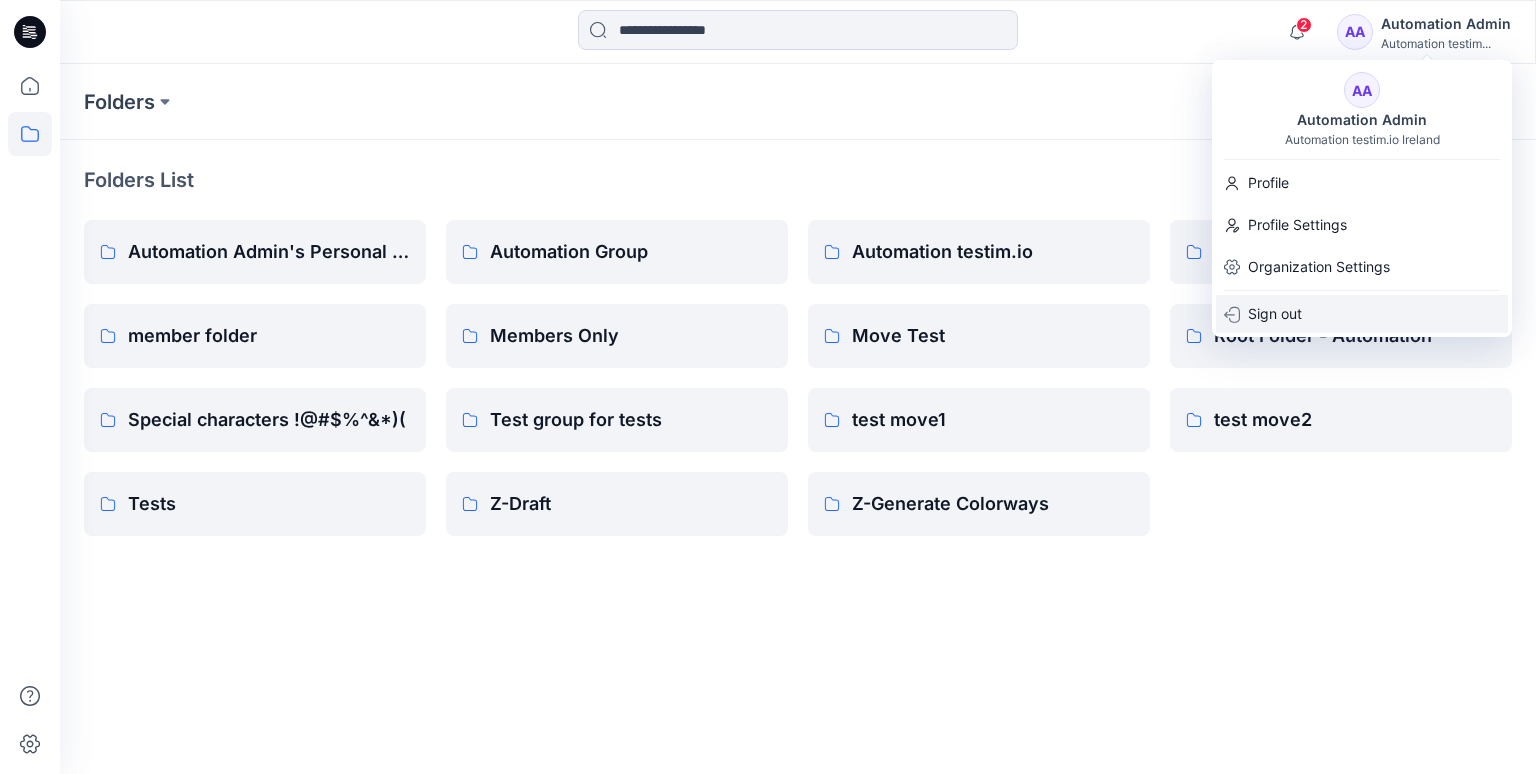 click on "Sign out" at bounding box center [1275, 314] 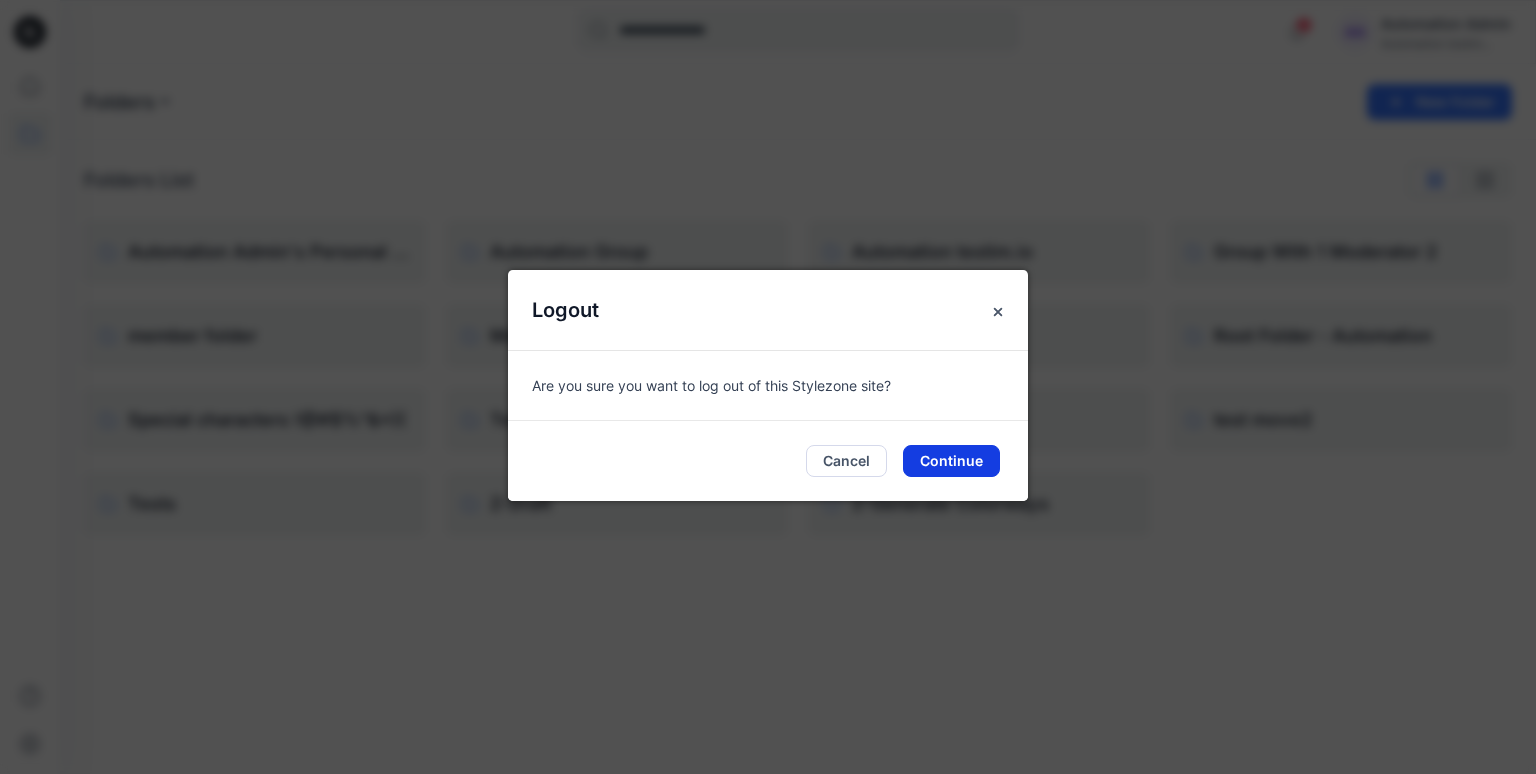 click on "Continue" at bounding box center (951, 461) 